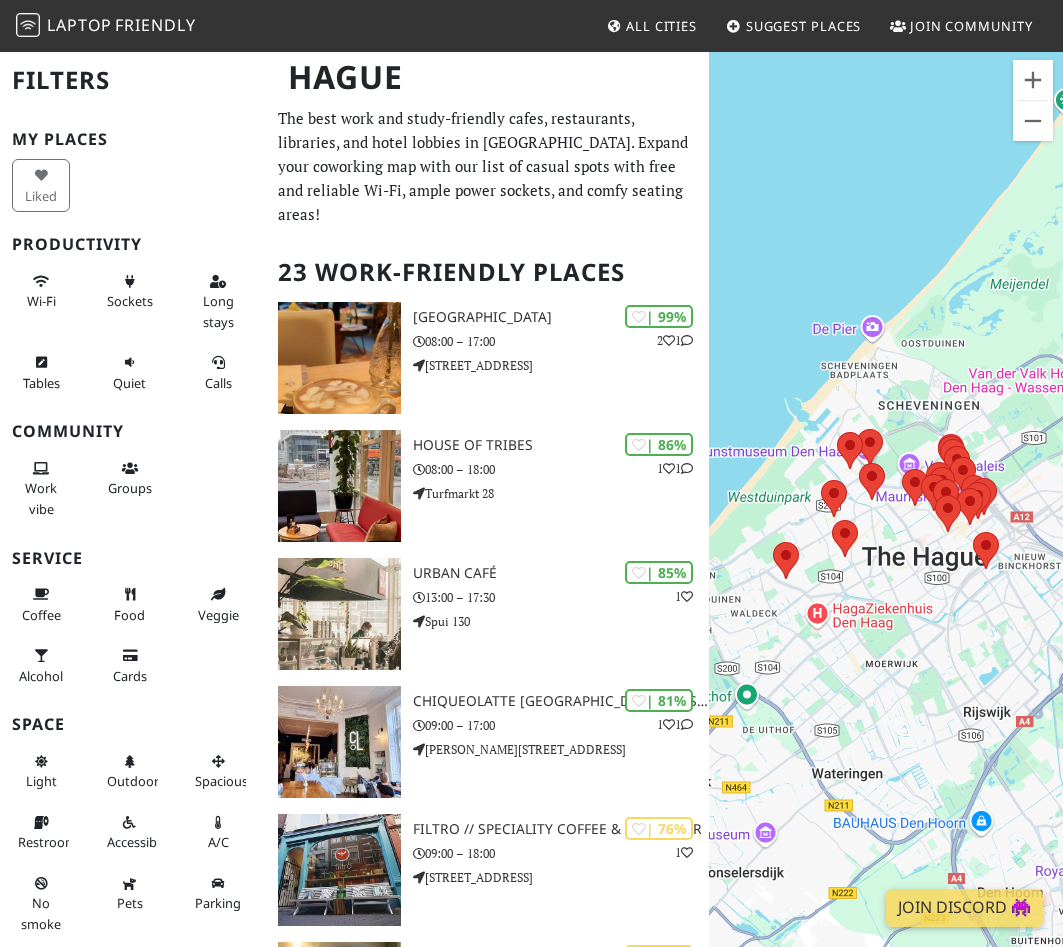 scroll, scrollTop: 0, scrollLeft: 0, axis: both 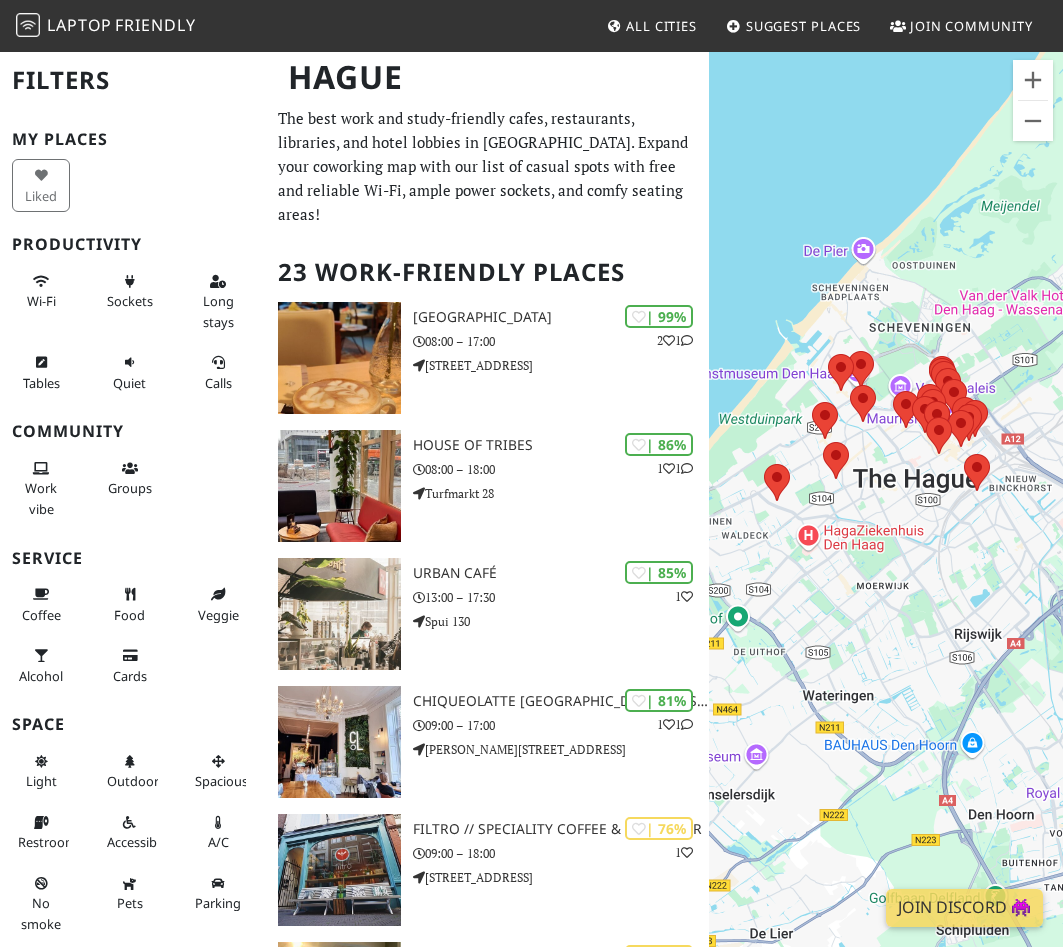 drag, startPoint x: 871, startPoint y: 639, endPoint x: 902, endPoint y: 559, distance: 85.79627 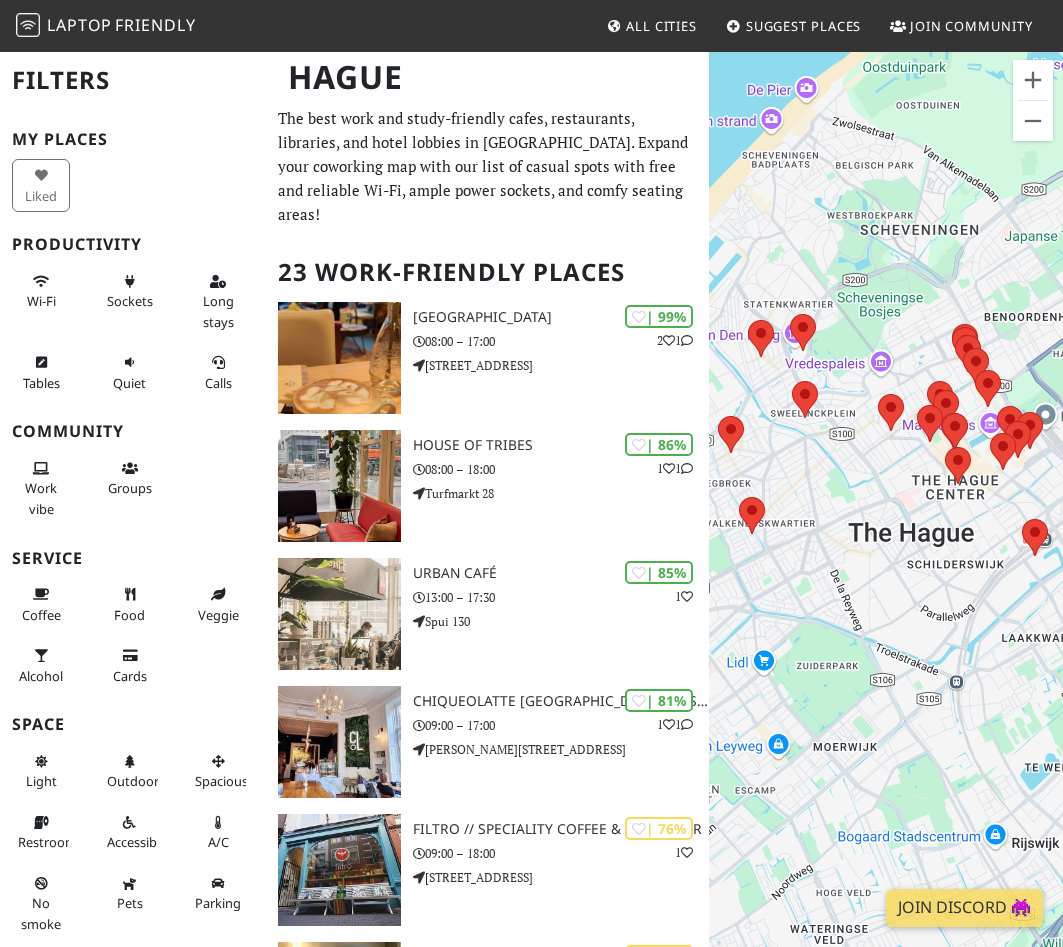 drag, startPoint x: 889, startPoint y: 458, endPoint x: 869, endPoint y: 604, distance: 147.3635 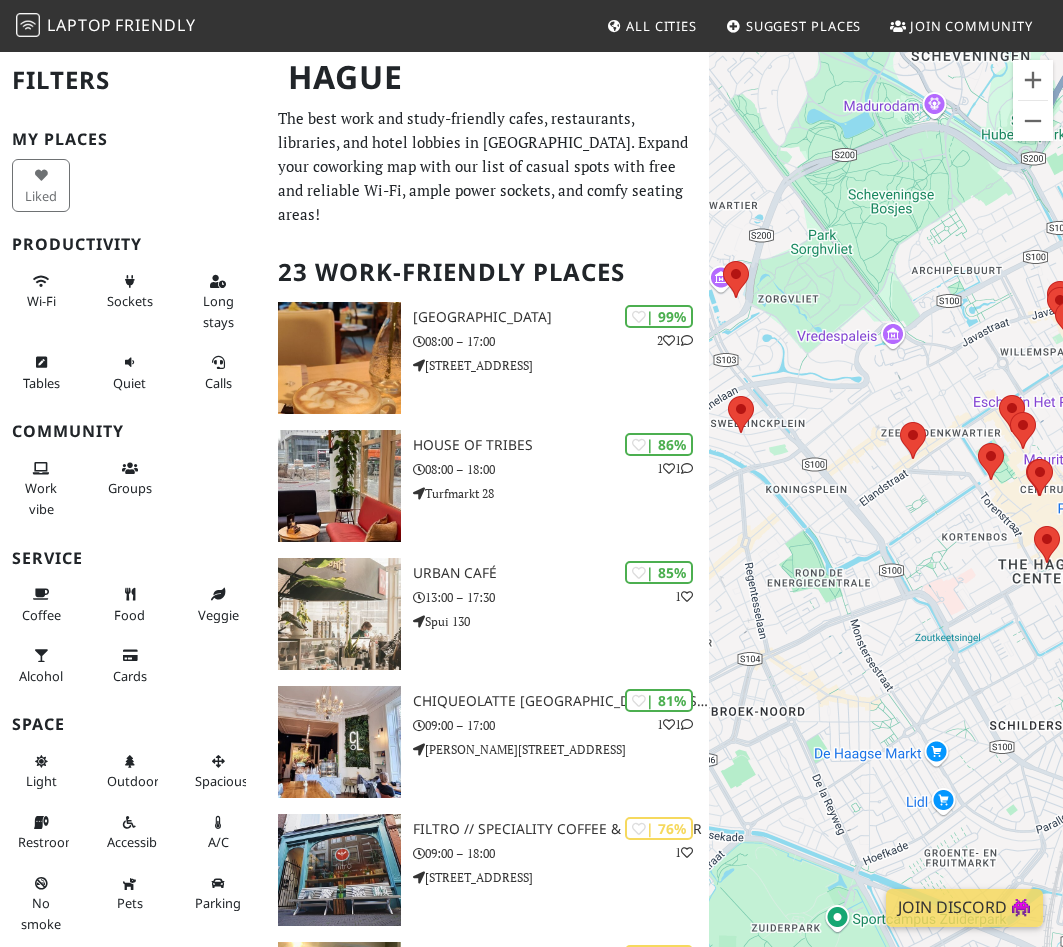 drag, startPoint x: 866, startPoint y: 332, endPoint x: 864, endPoint y: 435, distance: 103.01942 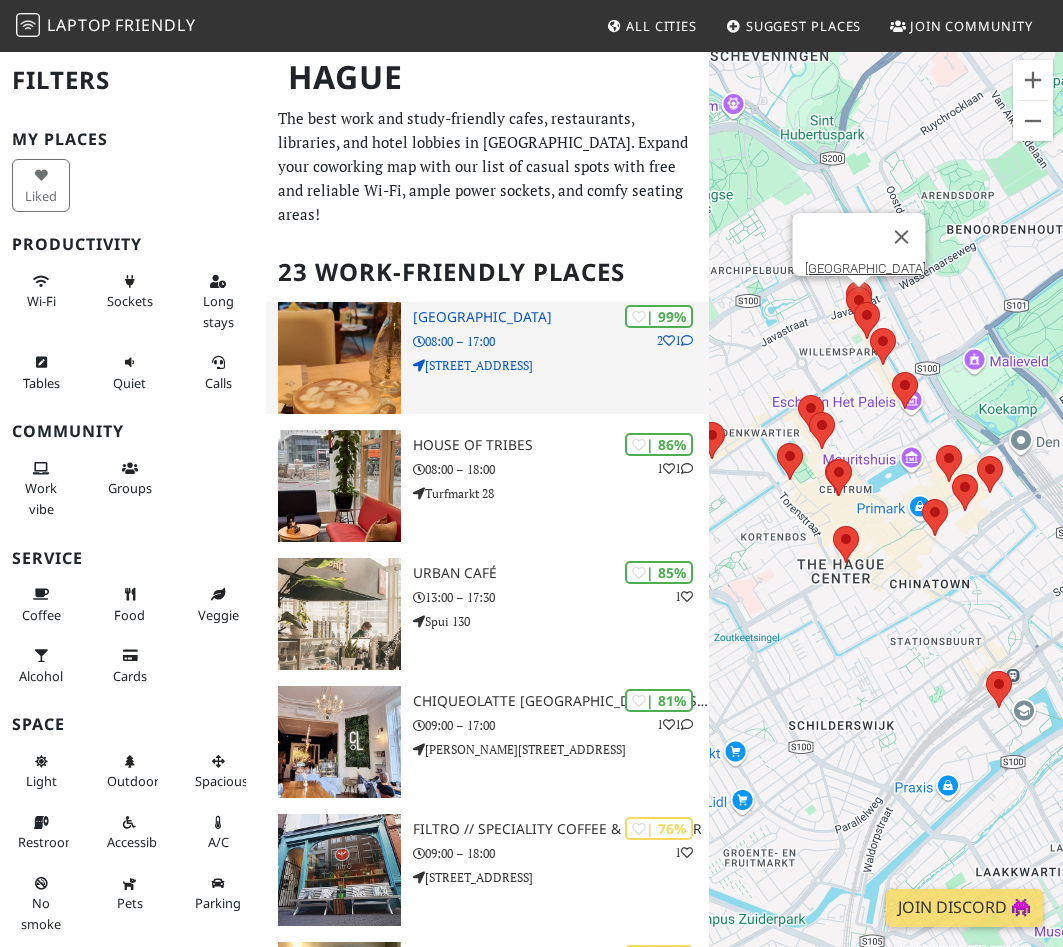 click on "Frederikstraat 66" at bounding box center [560, 365] 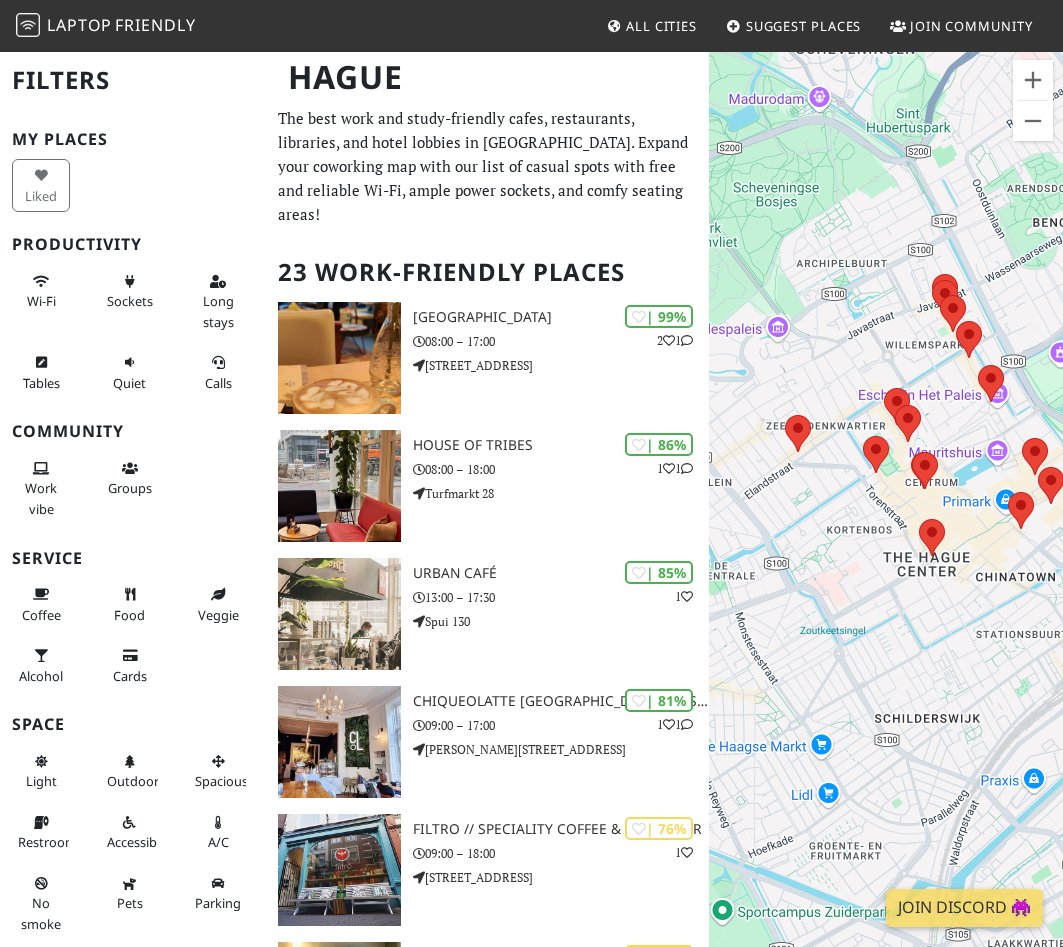 drag, startPoint x: 767, startPoint y: 494, endPoint x: 860, endPoint y: 486, distance: 93.34345 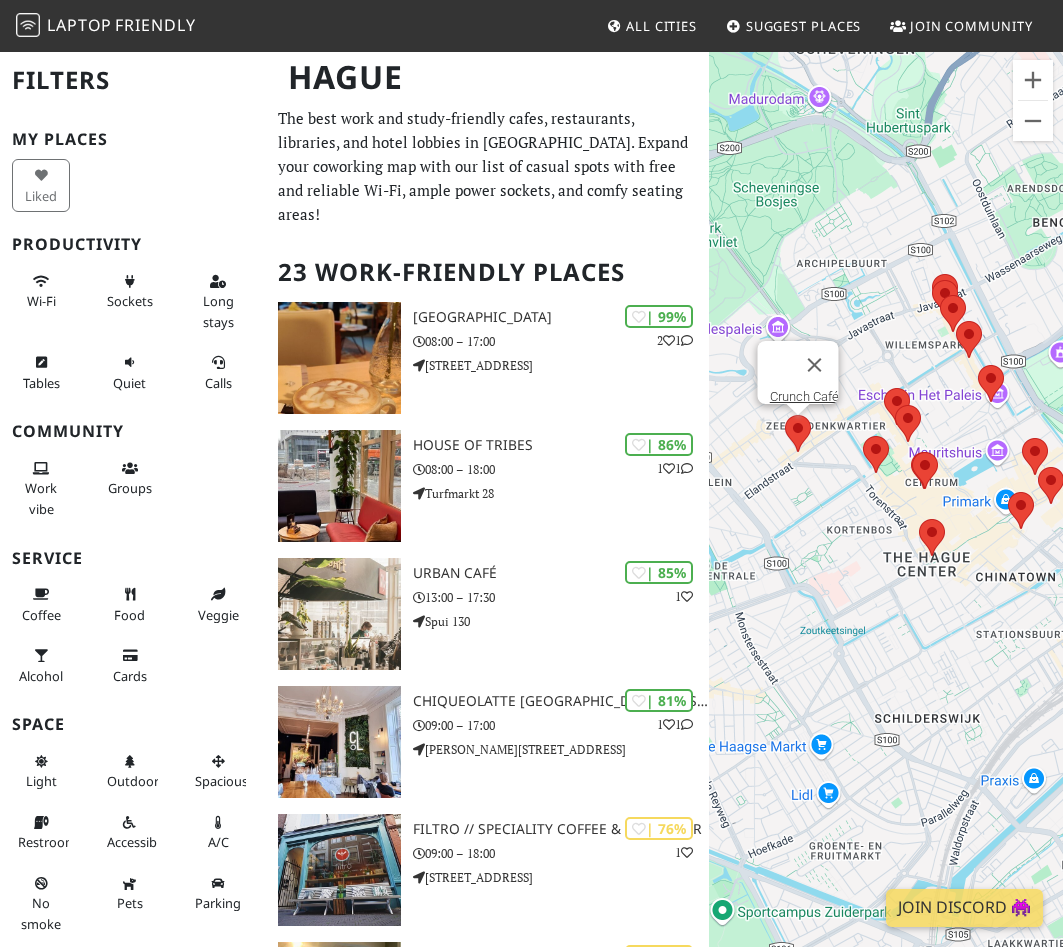 click on "To navigate, press the arrow keys. Crunch Café" at bounding box center [886, 523] 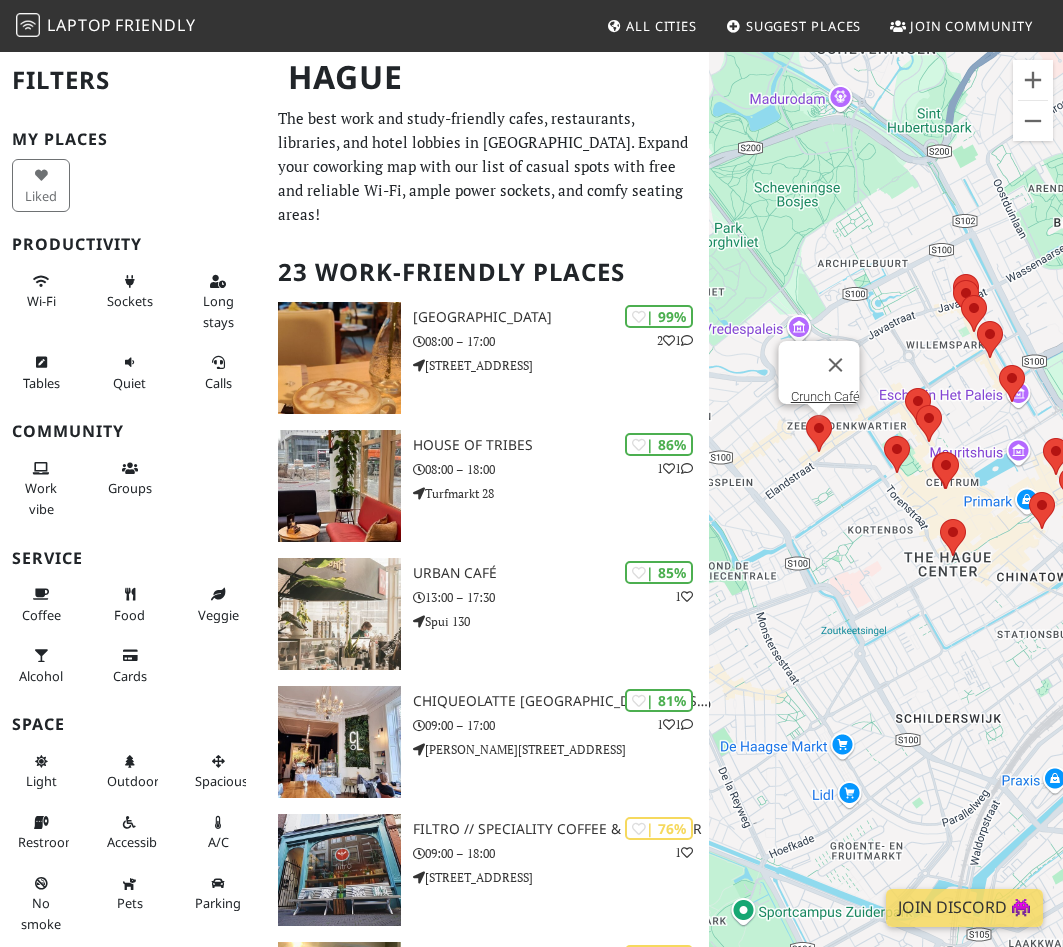 click at bounding box center (806, 415) 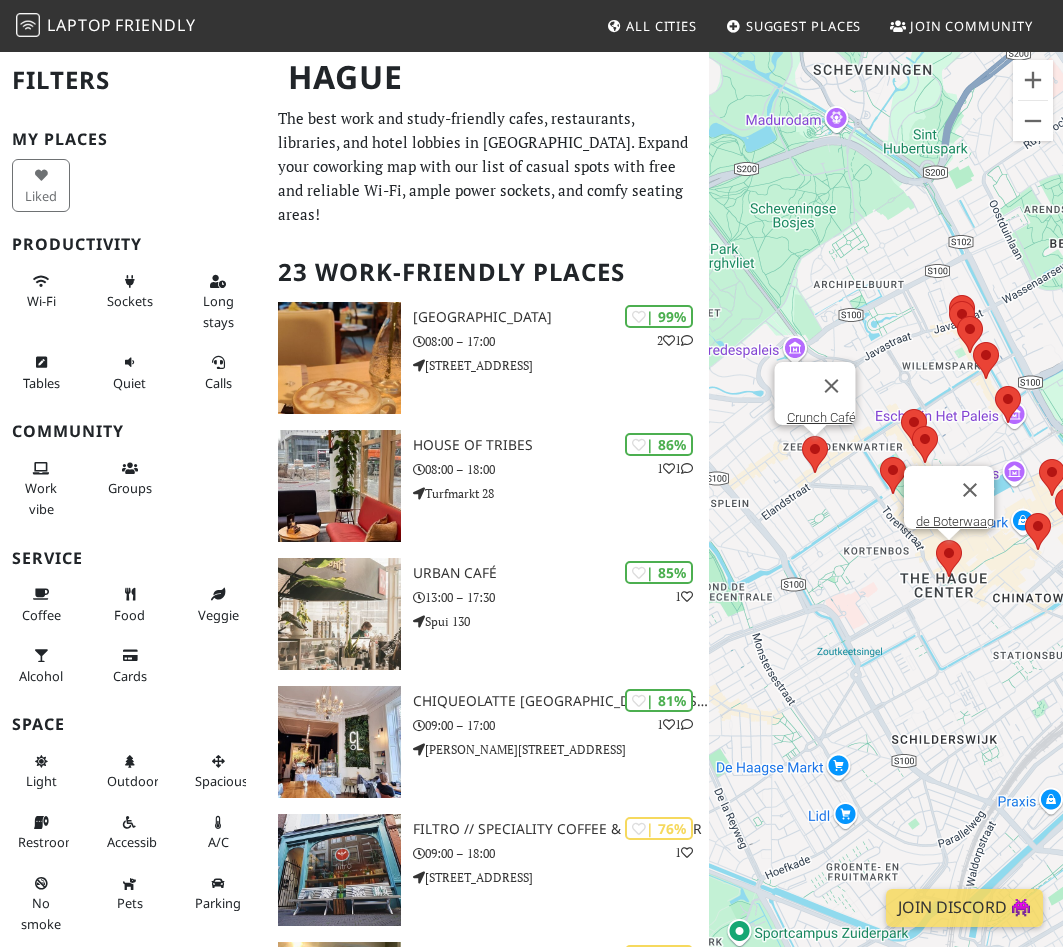 drag, startPoint x: 827, startPoint y: 522, endPoint x: 957, endPoint y: 543, distance: 131.68523 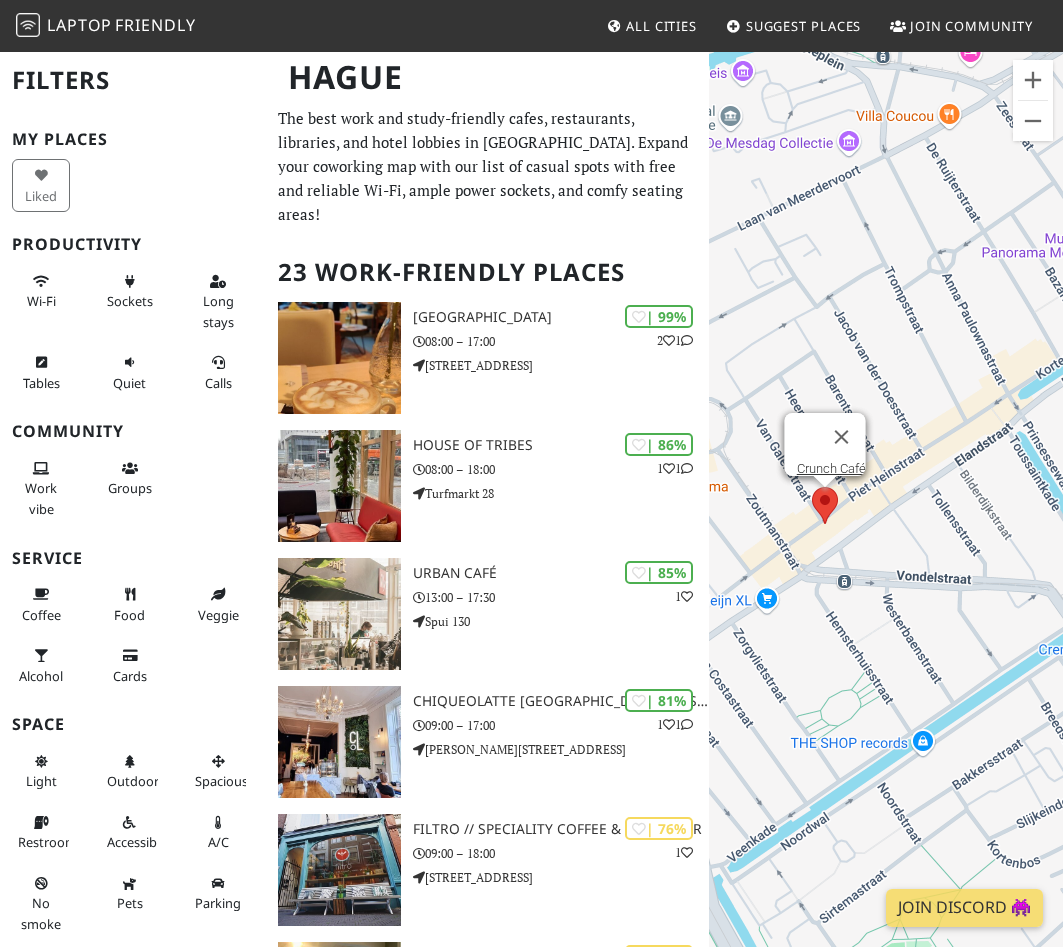 click at bounding box center [812, 487] 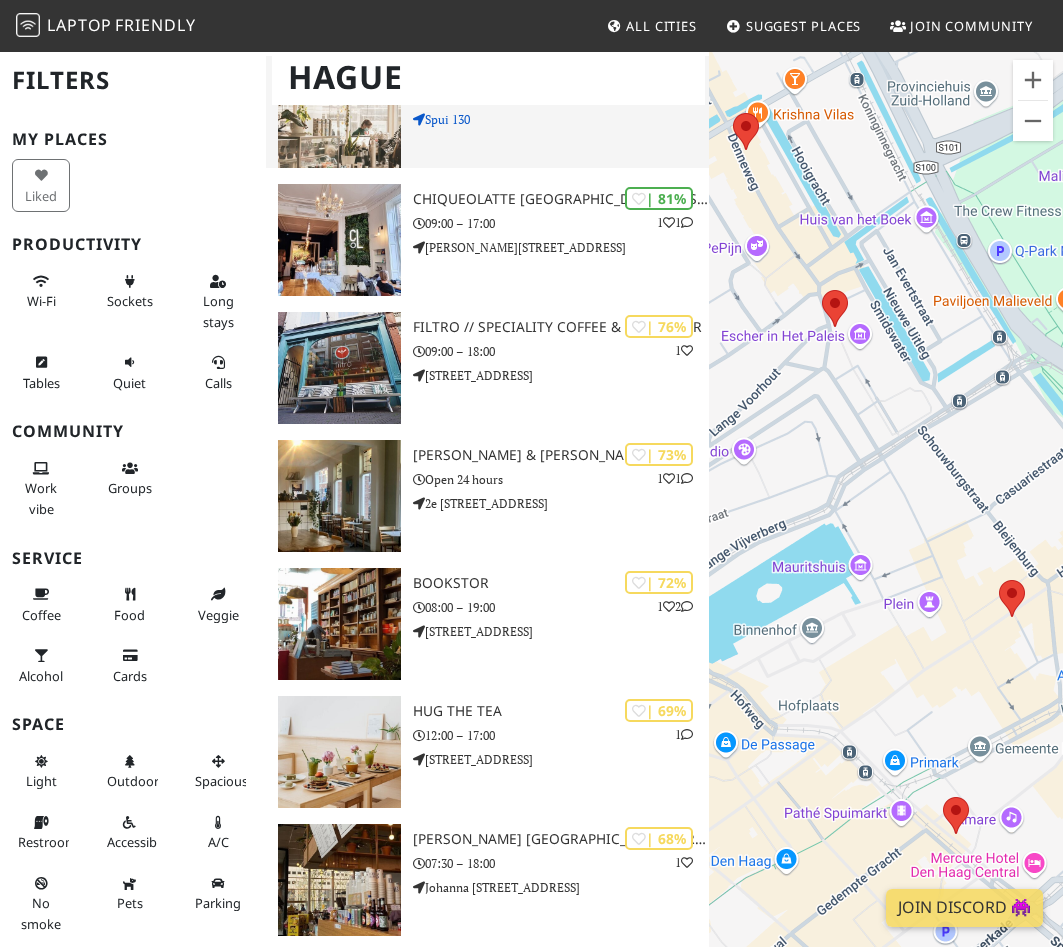 scroll, scrollTop: 592, scrollLeft: 0, axis: vertical 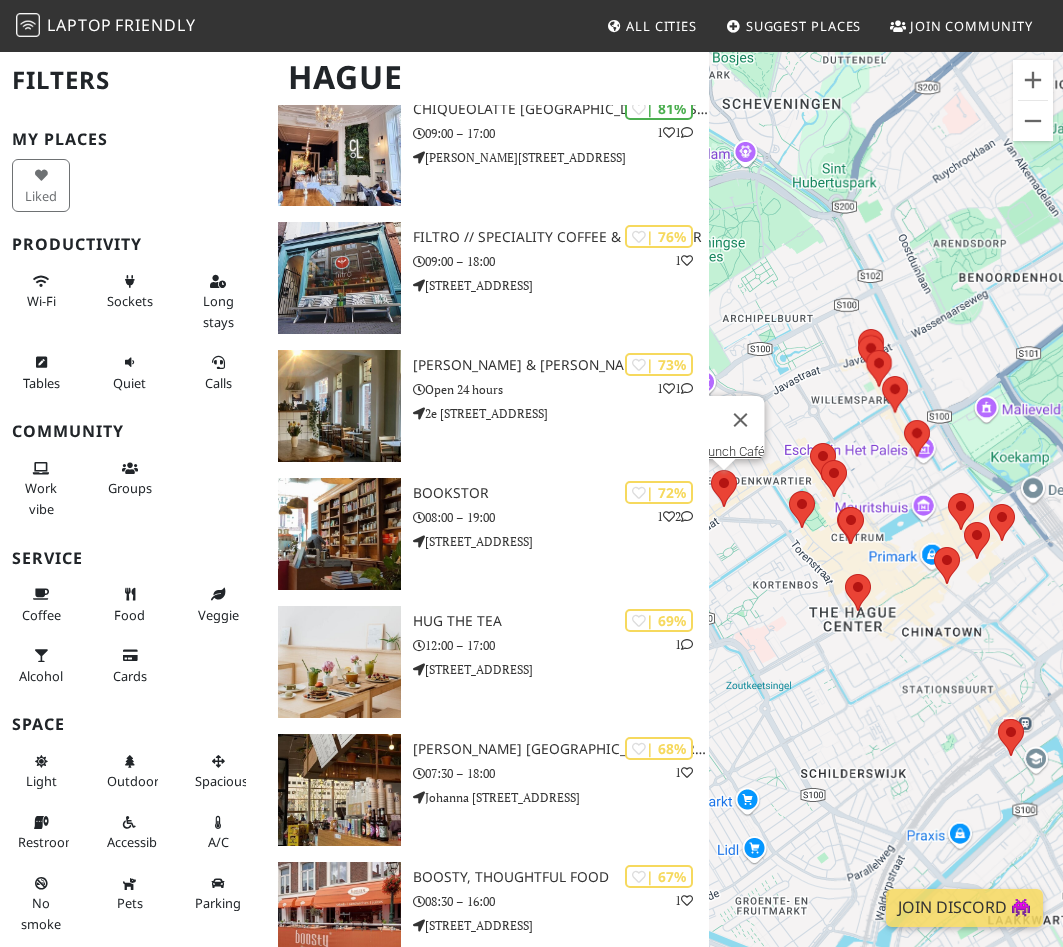 drag, startPoint x: 941, startPoint y: 473, endPoint x: 877, endPoint y: 487, distance: 65.51336 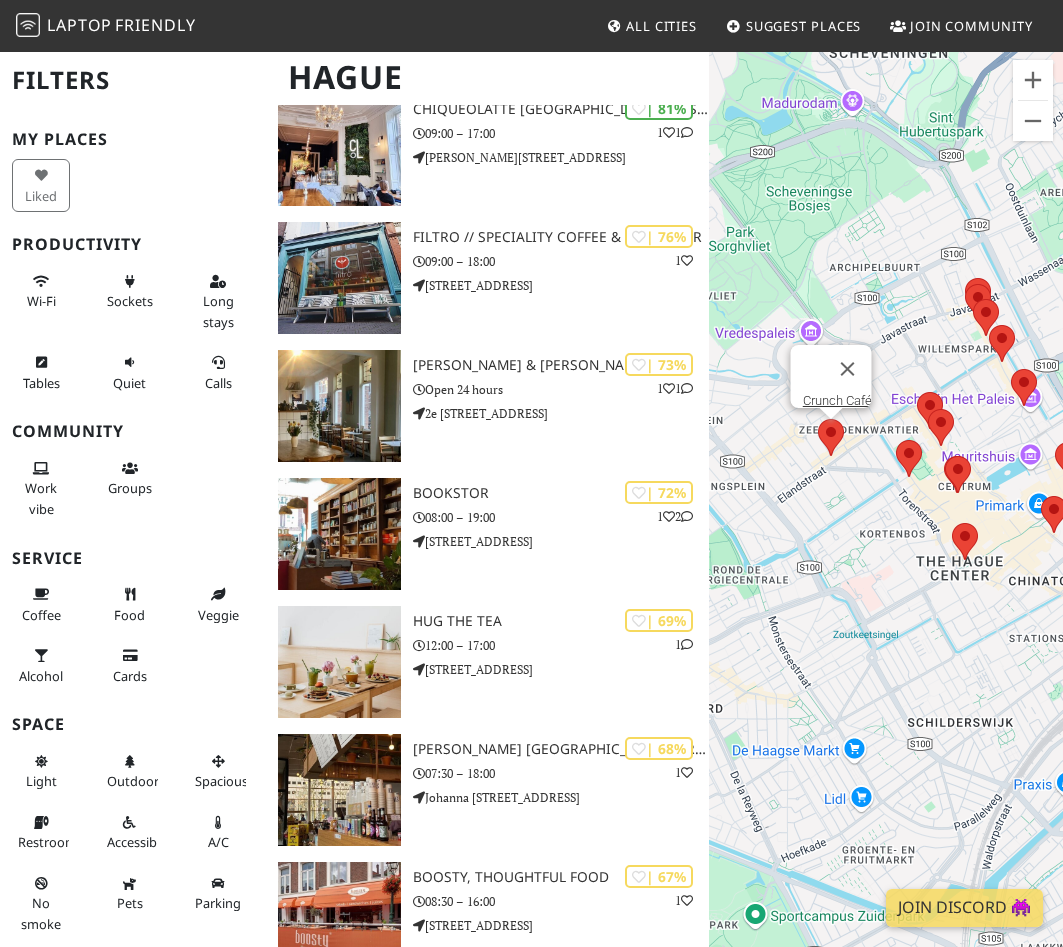 drag, startPoint x: 829, startPoint y: 413, endPoint x: 958, endPoint y: 379, distance: 133.4054 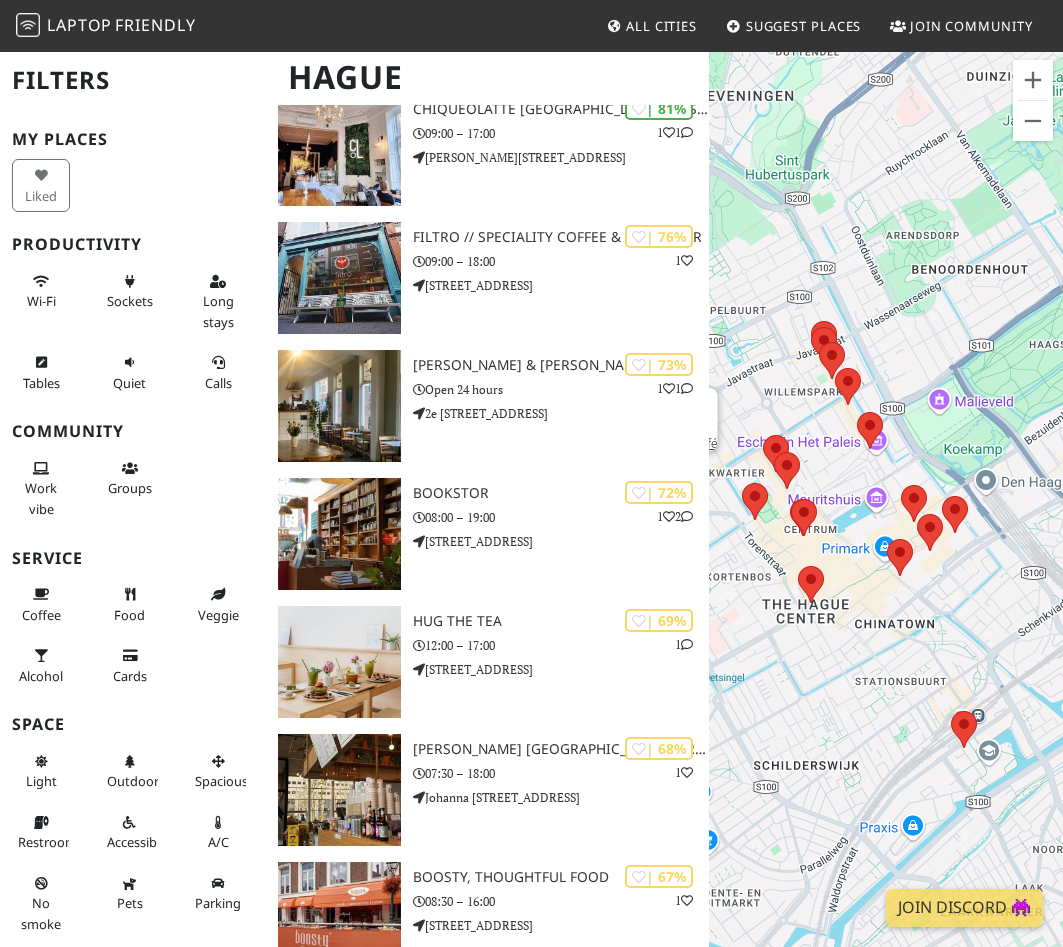 drag, startPoint x: 949, startPoint y: 348, endPoint x: 782, endPoint y: 392, distance: 172.69916 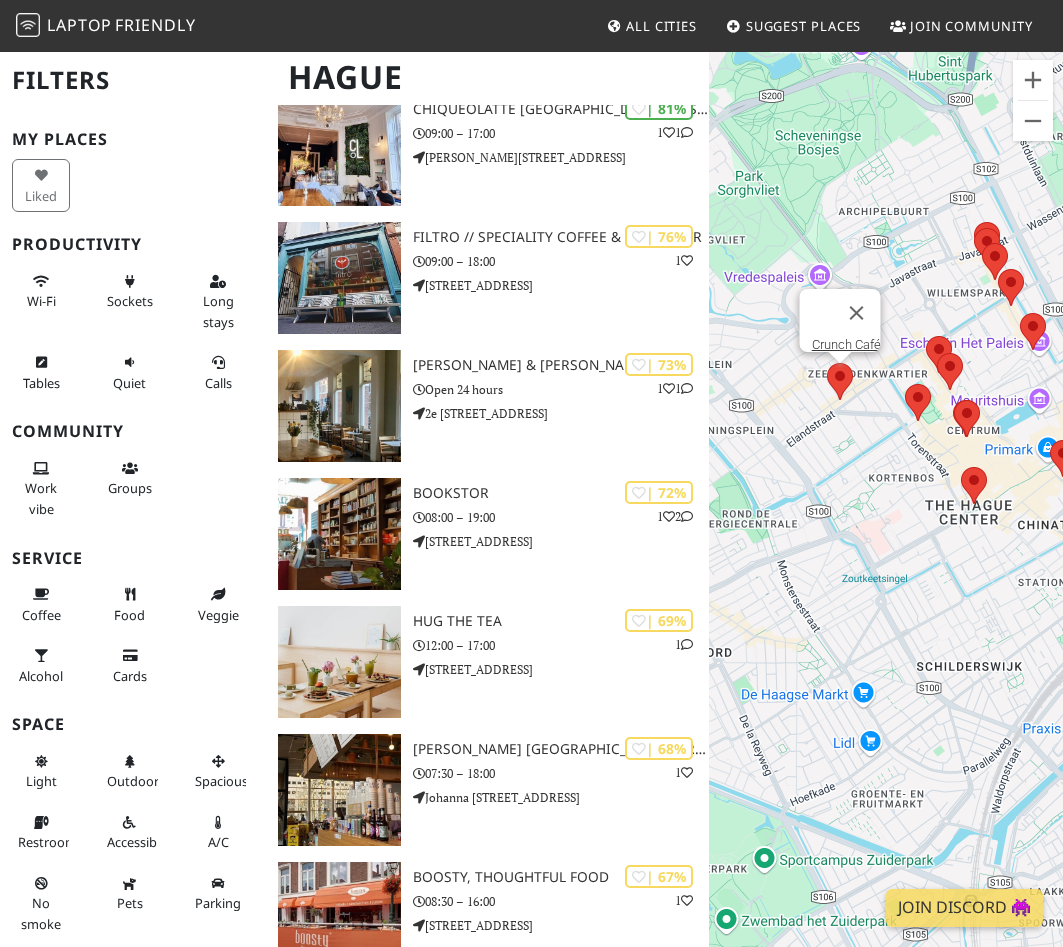 drag, startPoint x: 787, startPoint y: 407, endPoint x: 965, endPoint y: 297, distance: 209.24626 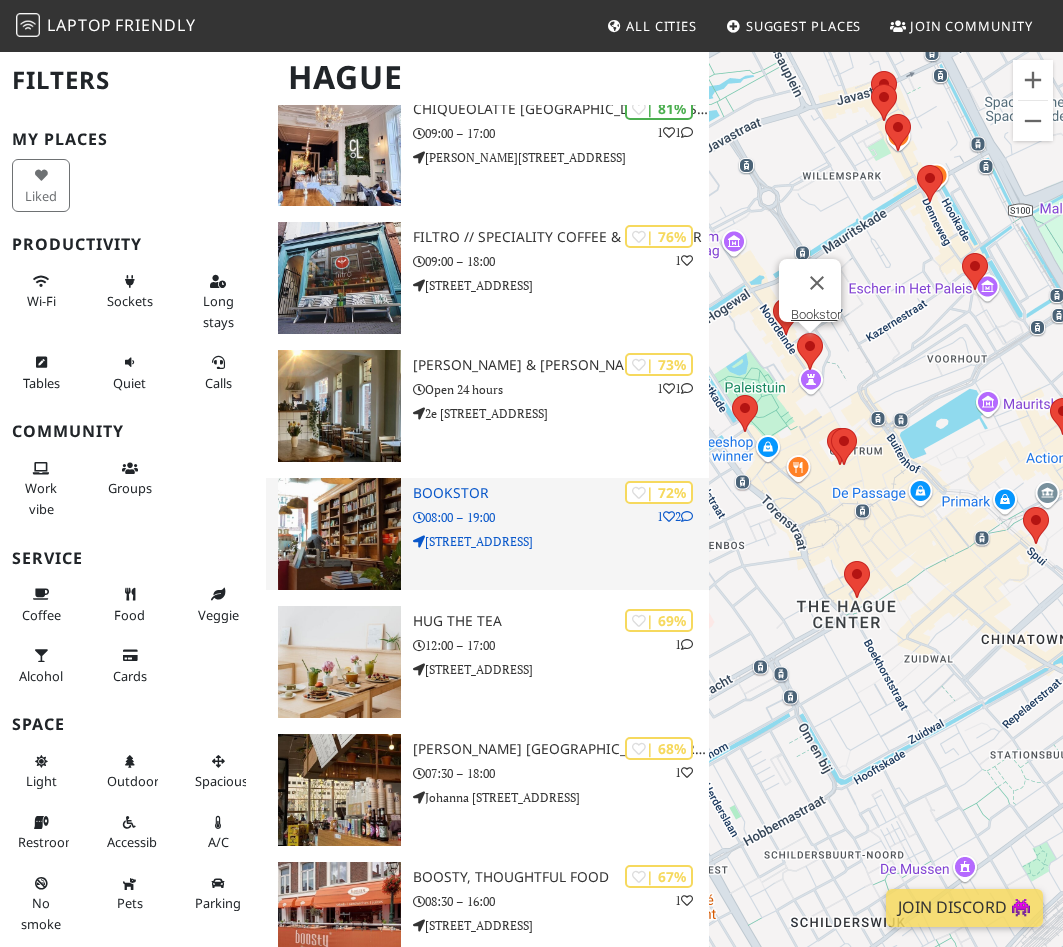 click on "08:00 – 19:00" at bounding box center [560, 517] 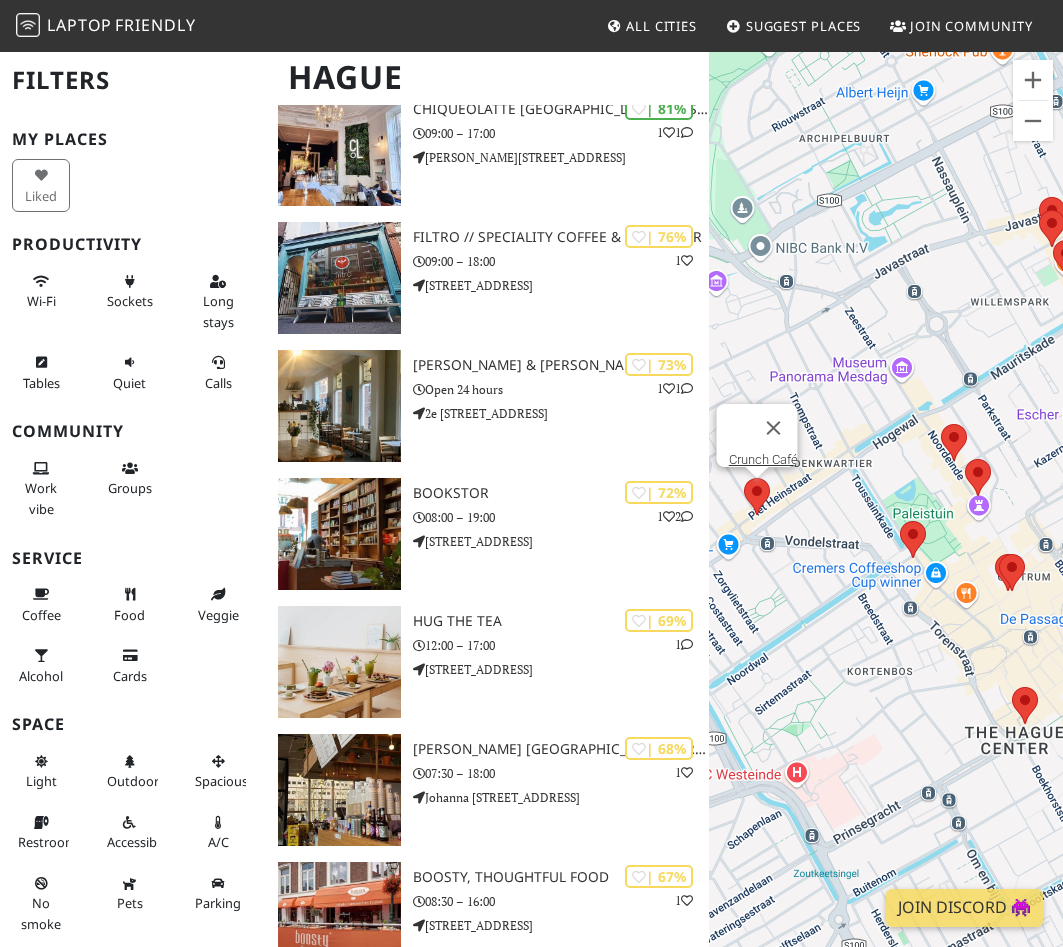 drag, startPoint x: 785, startPoint y: 515, endPoint x: 915, endPoint y: 643, distance: 182.43903 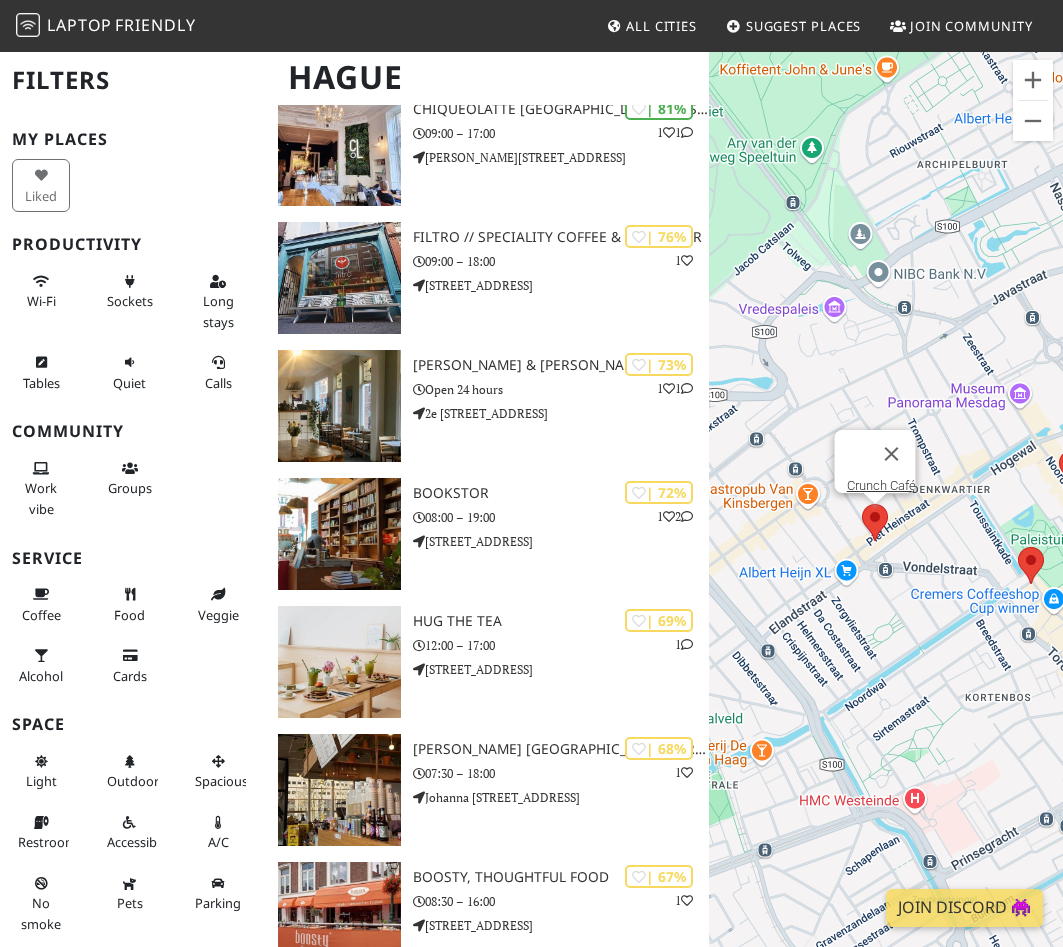 drag, startPoint x: 804, startPoint y: 544, endPoint x: 947, endPoint y: 580, distance: 147.46185 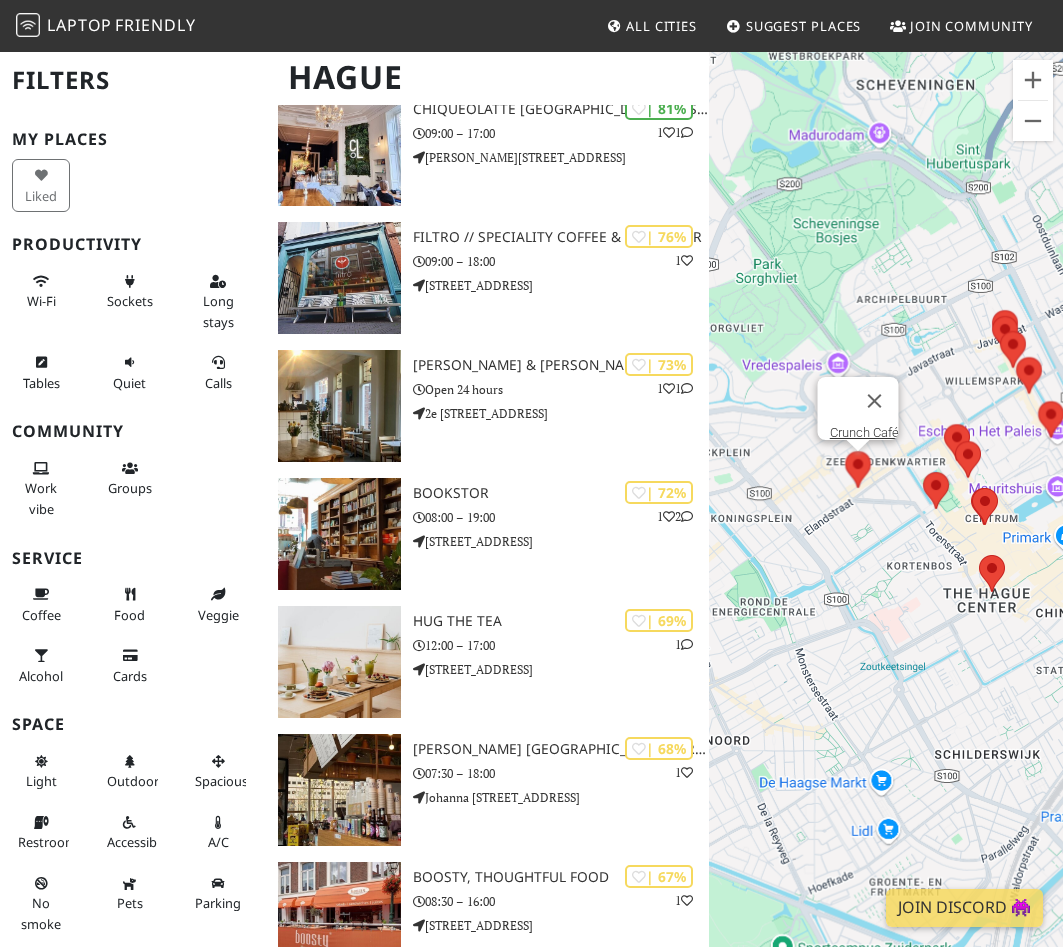 drag, startPoint x: 798, startPoint y: 538, endPoint x: 790, endPoint y: 484, distance: 54.589375 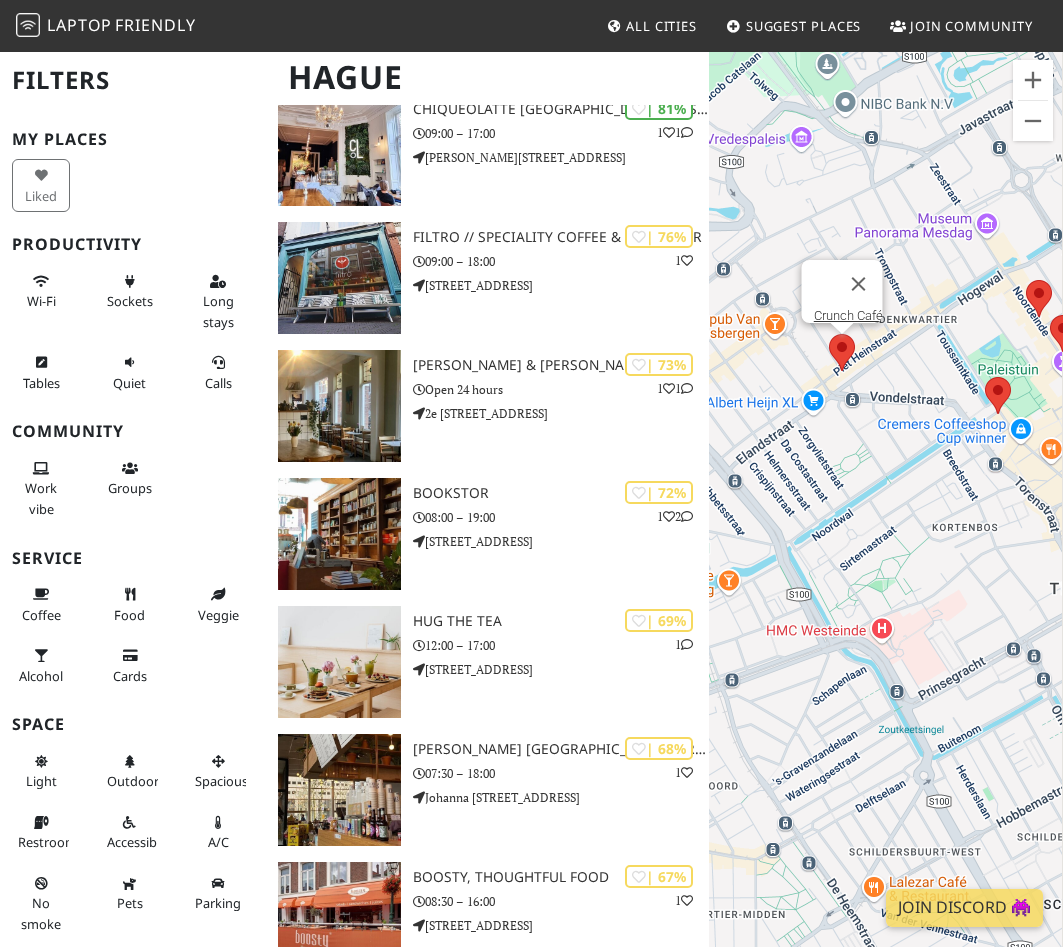 drag, startPoint x: 846, startPoint y: 547, endPoint x: 763, endPoint y: 441, distance: 134.62912 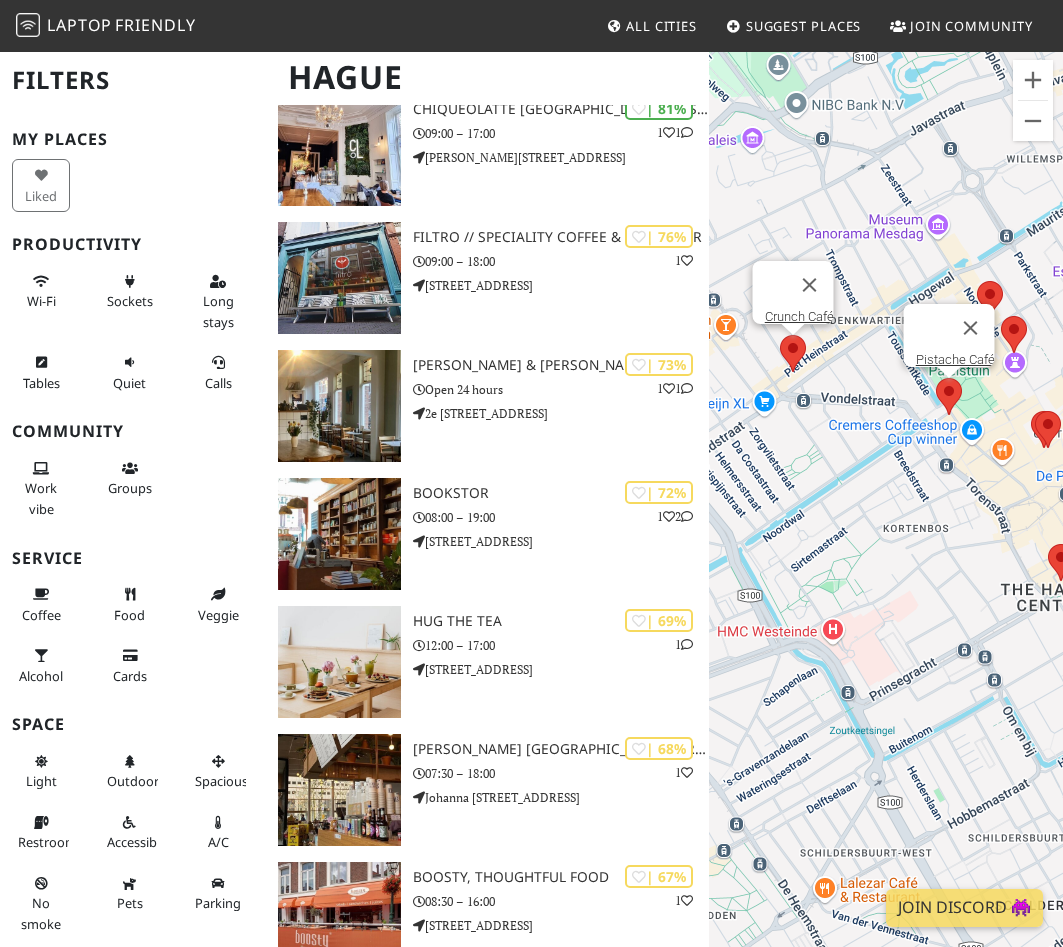 click at bounding box center [936, 378] 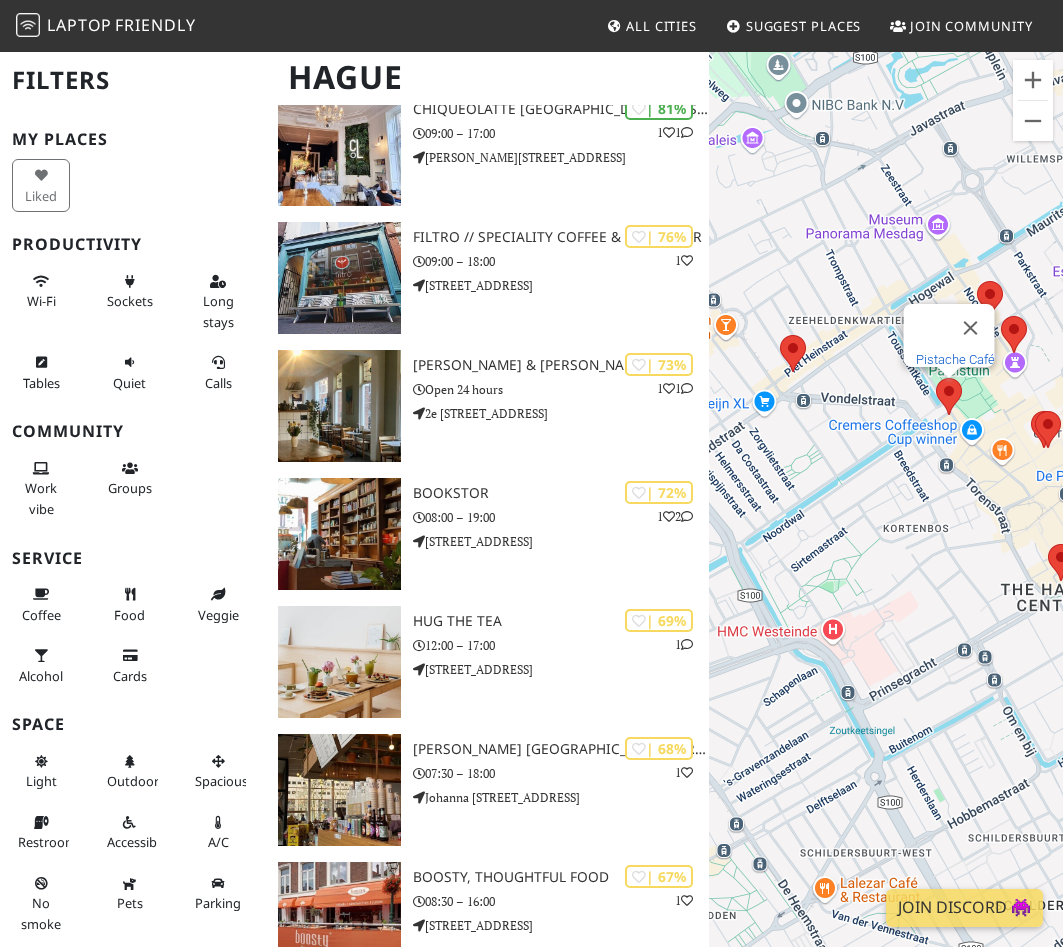 click on "Pistache Café" at bounding box center (954, 359) 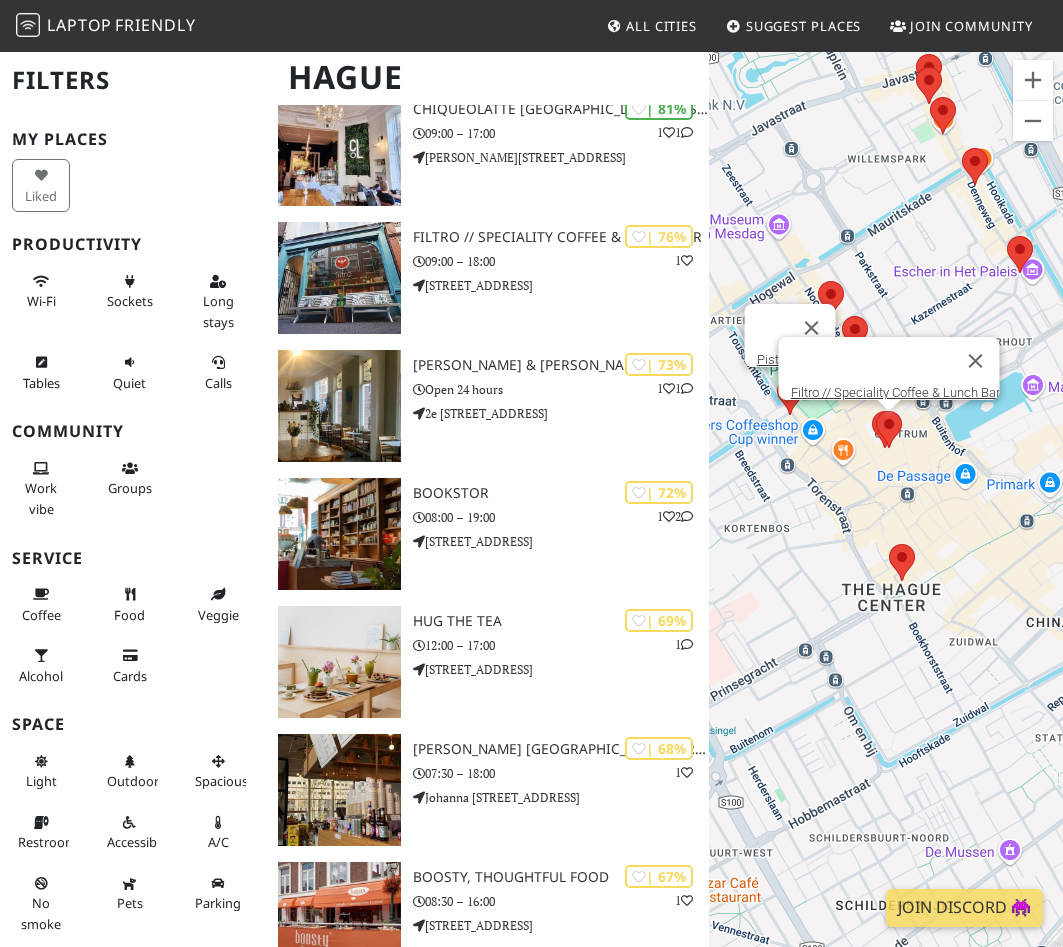 click at bounding box center (876, 411) 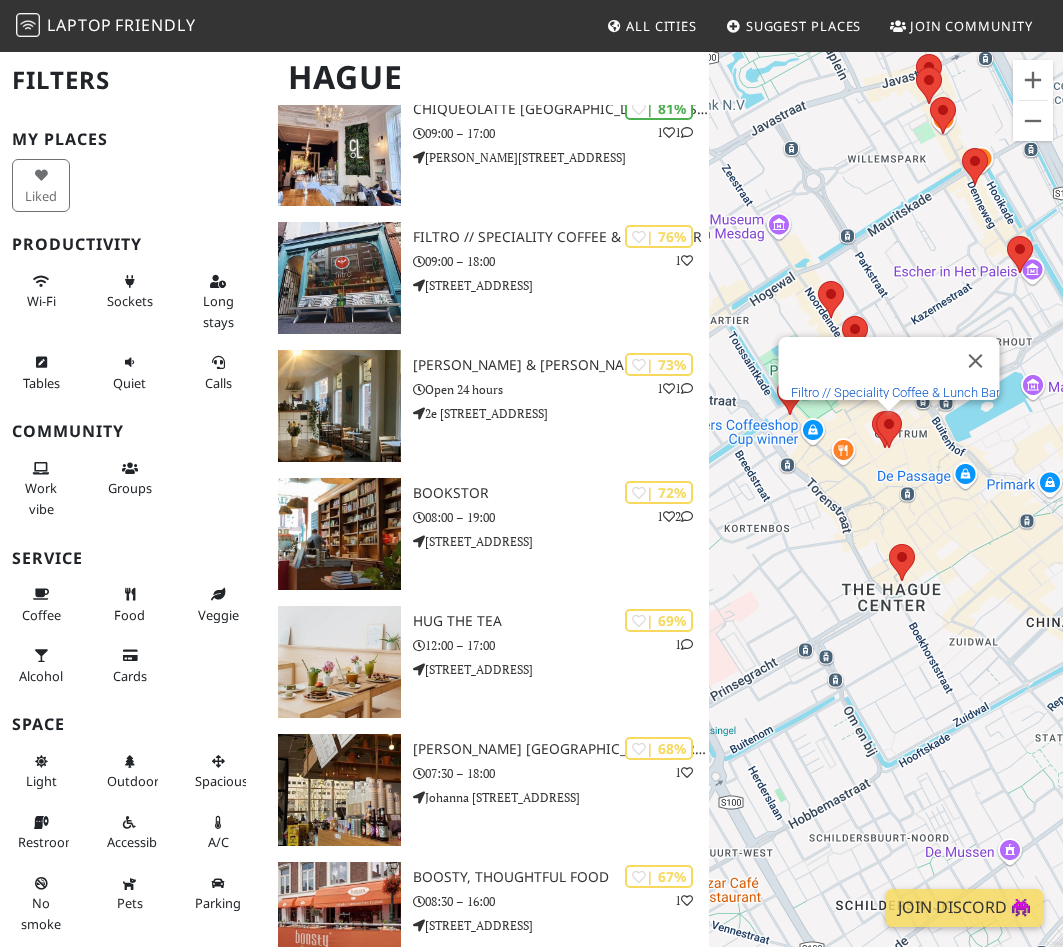 click on "Filtro // Speciality Coffee & Lunch Bar" at bounding box center [894, 392] 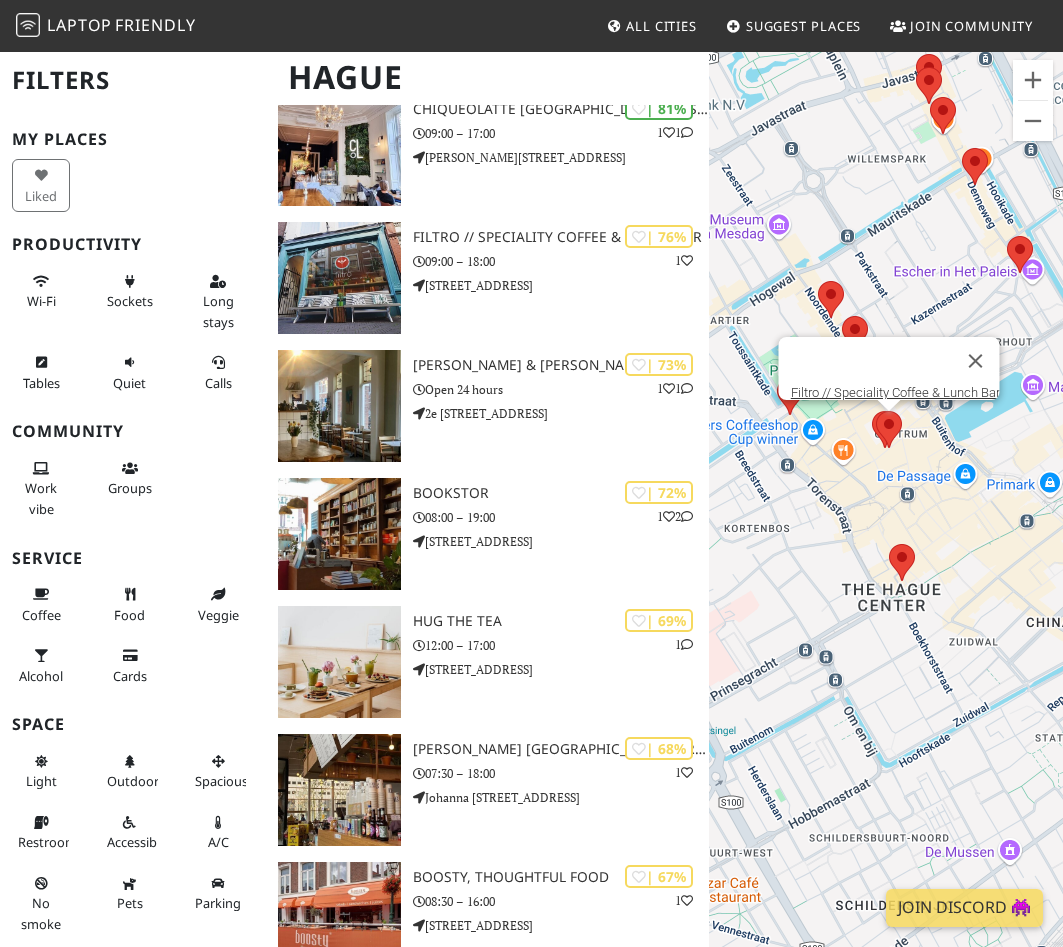 click at bounding box center [975, 166] 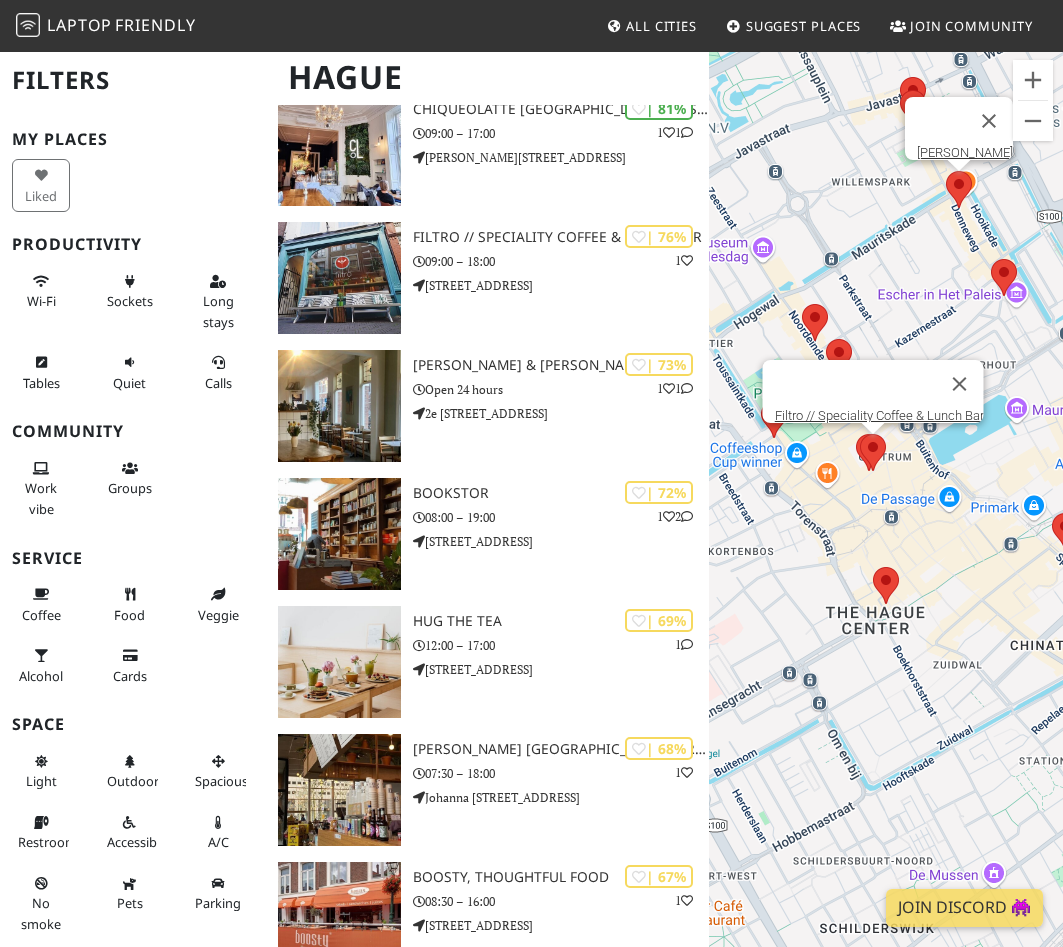 click on "To navigate, press the arrow keys. Filtro // Speciality Coffee & Lunch Bar Walter Benedict" at bounding box center [886, 523] 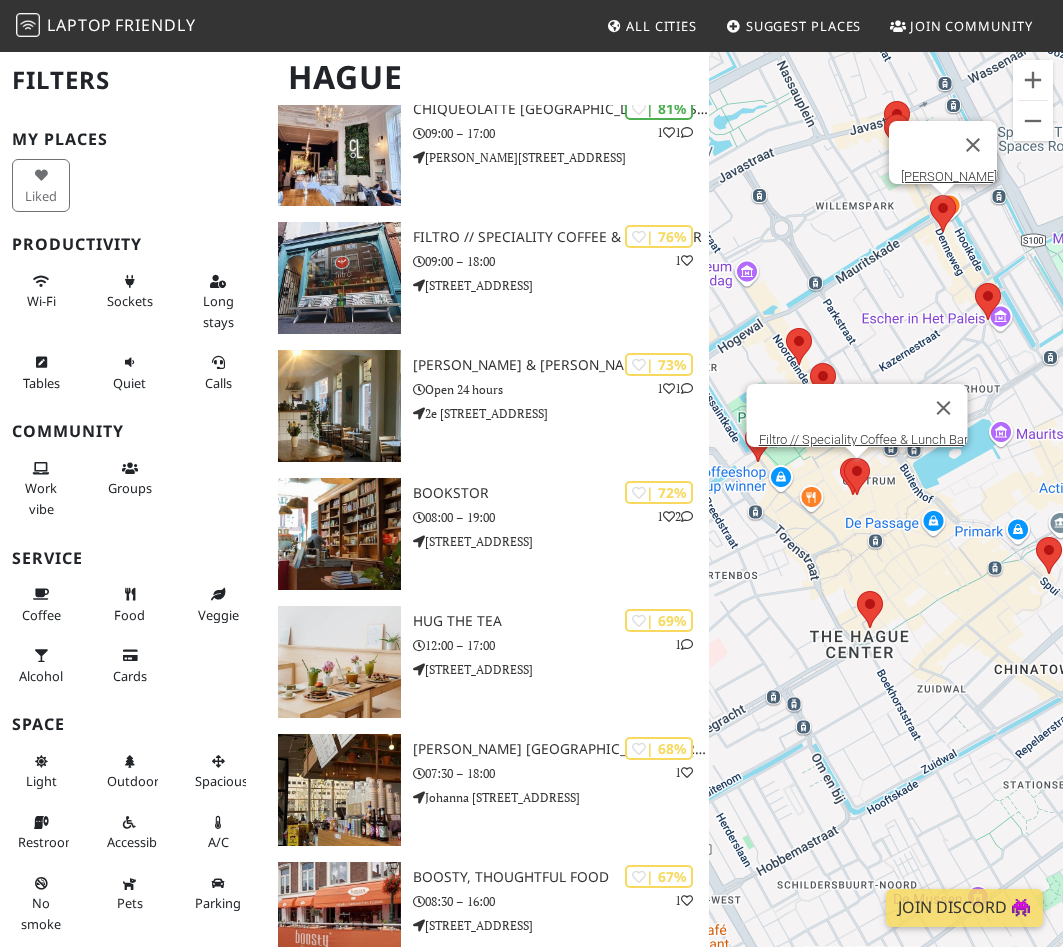 click at bounding box center (930, 195) 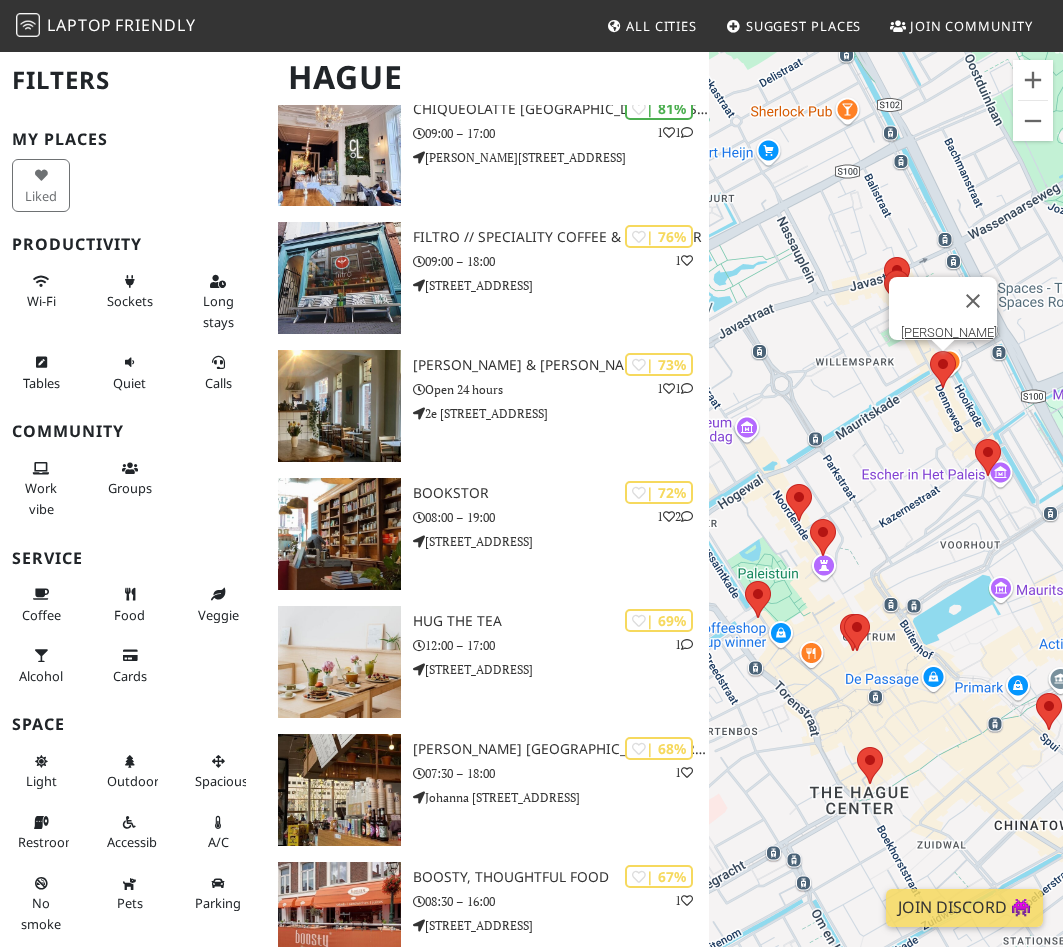 drag, startPoint x: 881, startPoint y: 233, endPoint x: 878, endPoint y: 396, distance: 163.0276 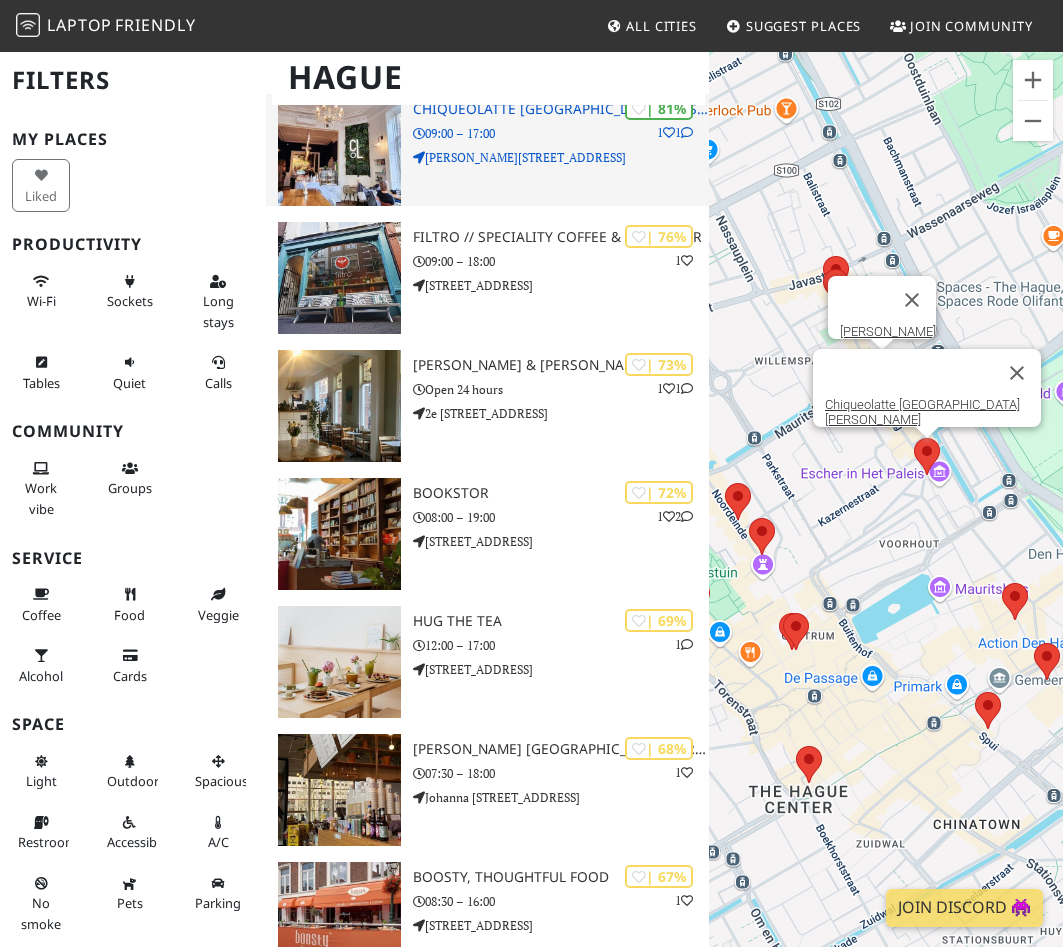 scroll, scrollTop: 0, scrollLeft: 0, axis: both 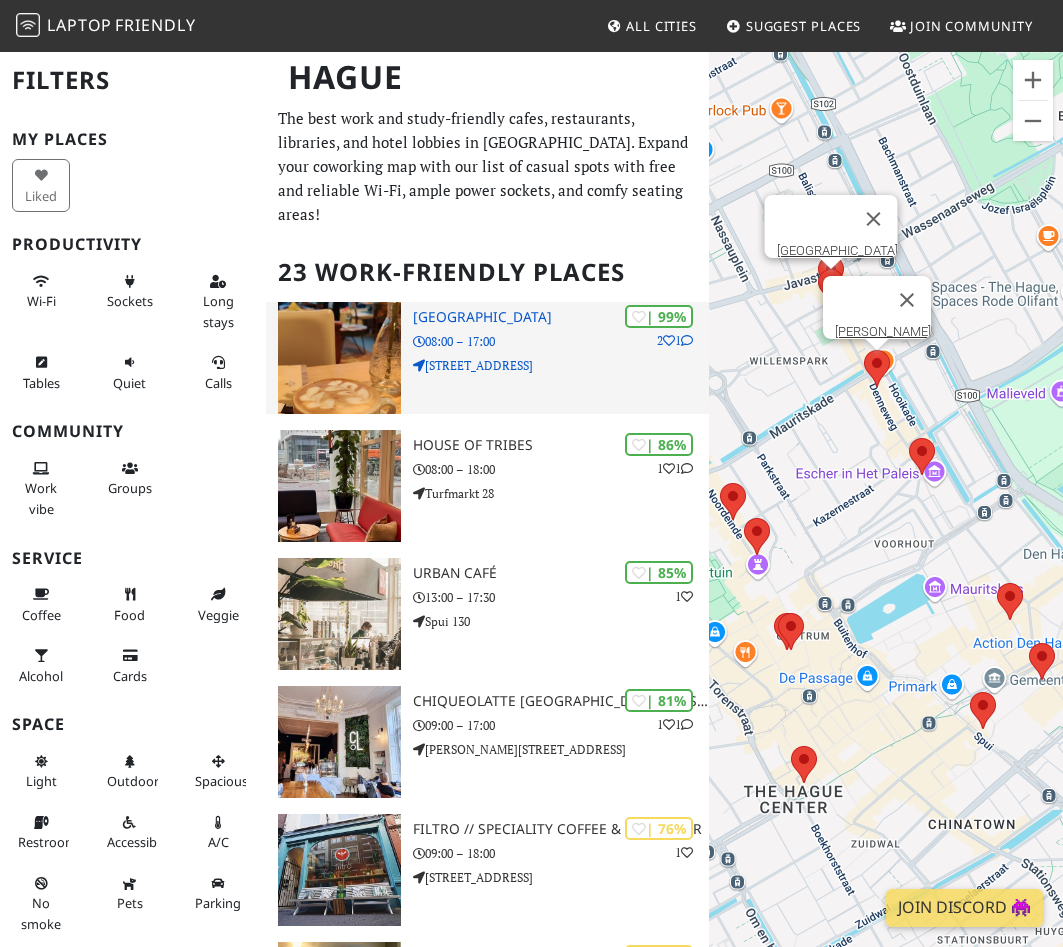 click on "| 99%
2
1
Barista Cafe Frederikstraat
08:00 – 17:00
Frederikstraat 66" at bounding box center (560, 358) 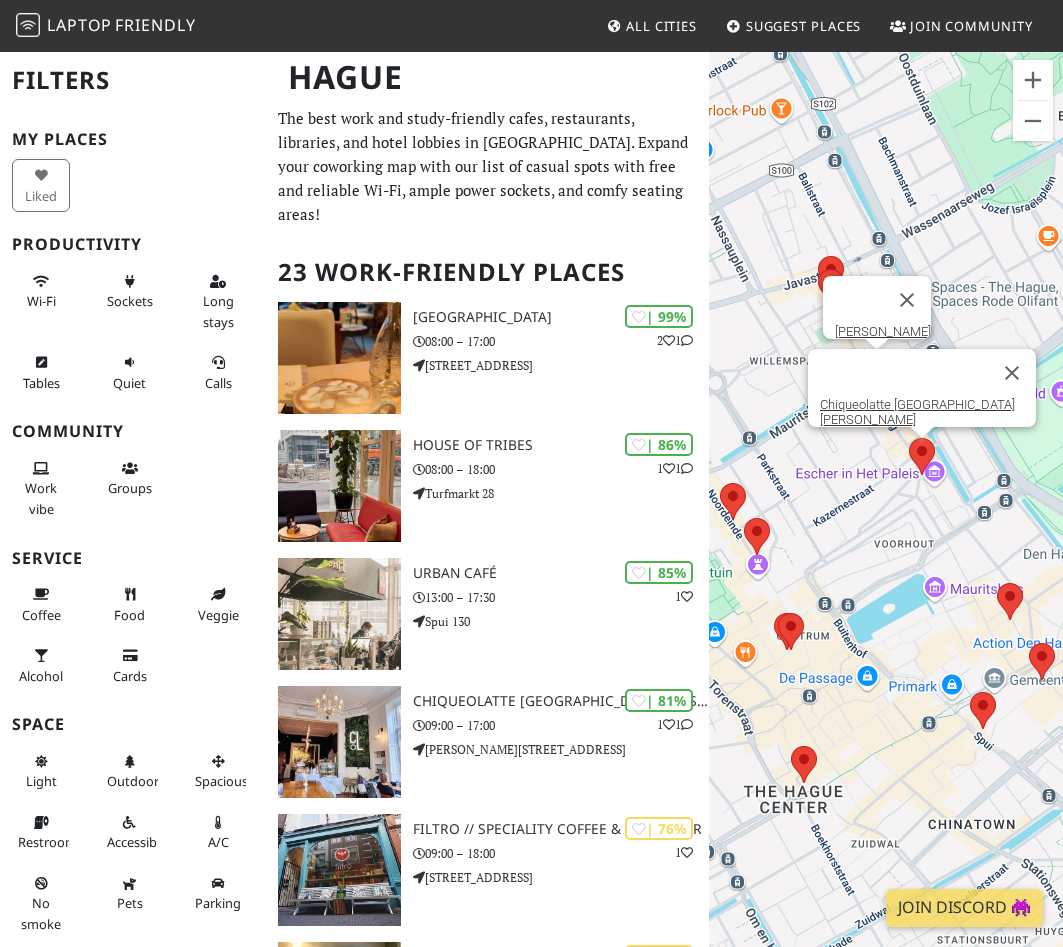 click at bounding box center (909, 438) 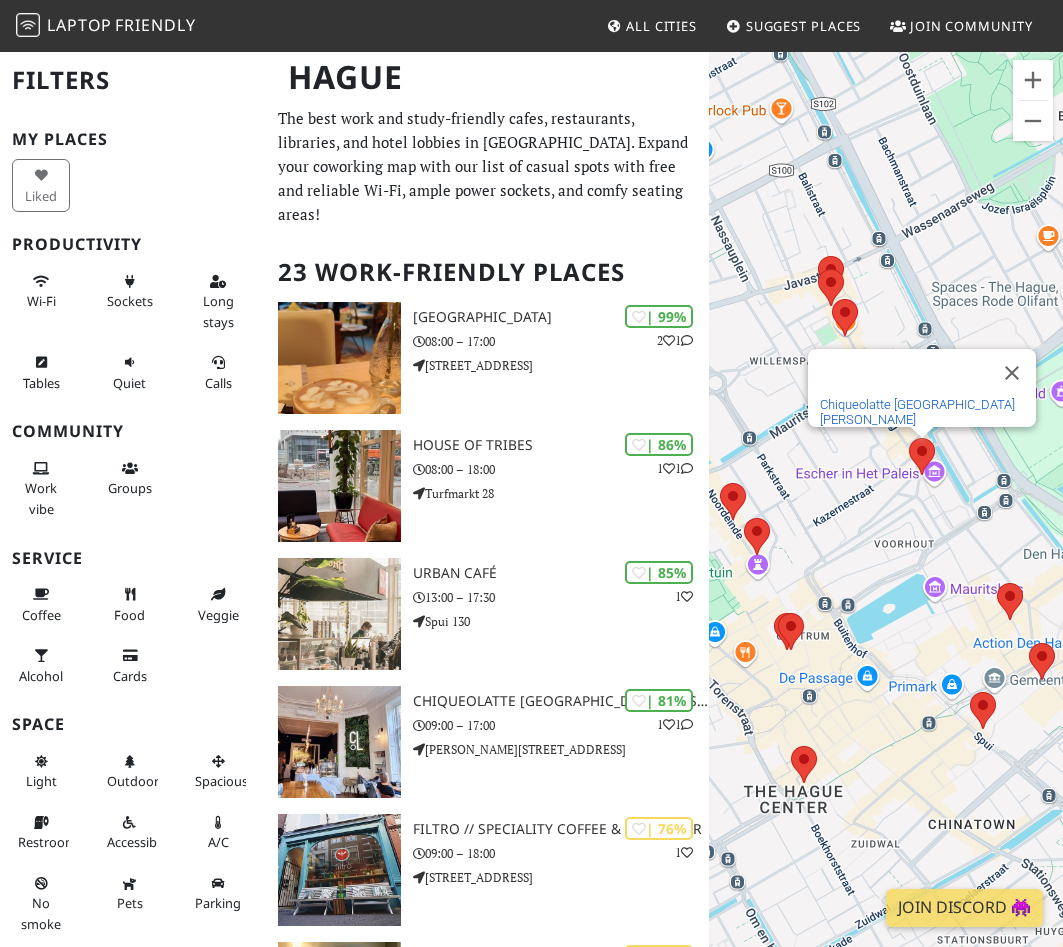 click on "Chiqueolatte Den Haag" at bounding box center [917, 412] 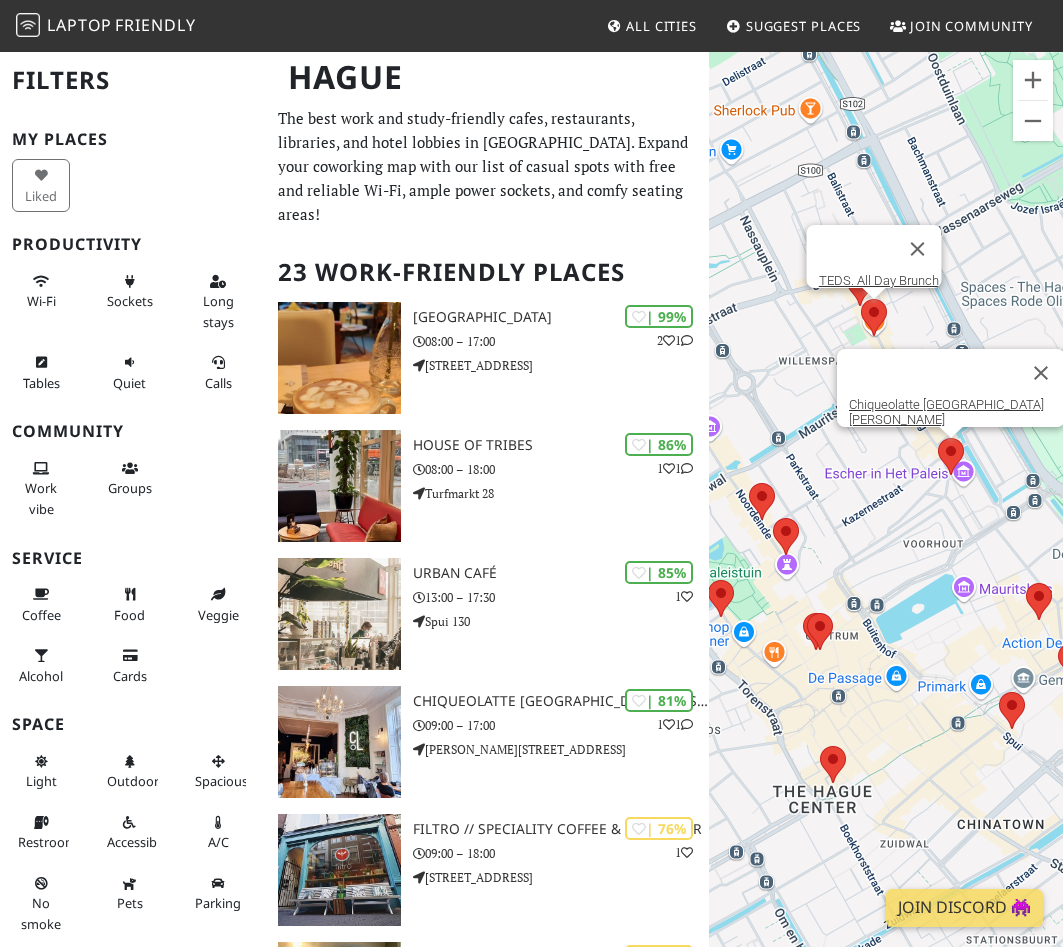 click at bounding box center (861, 299) 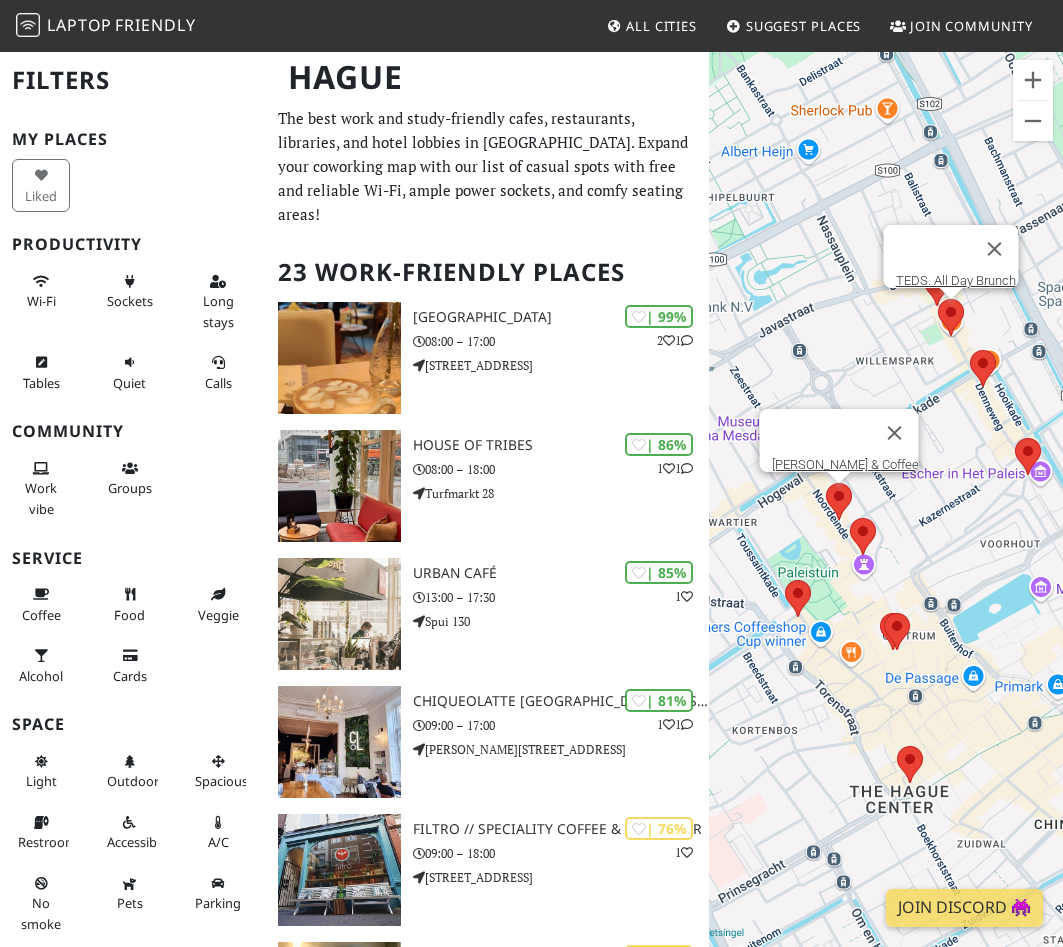click at bounding box center [826, 483] 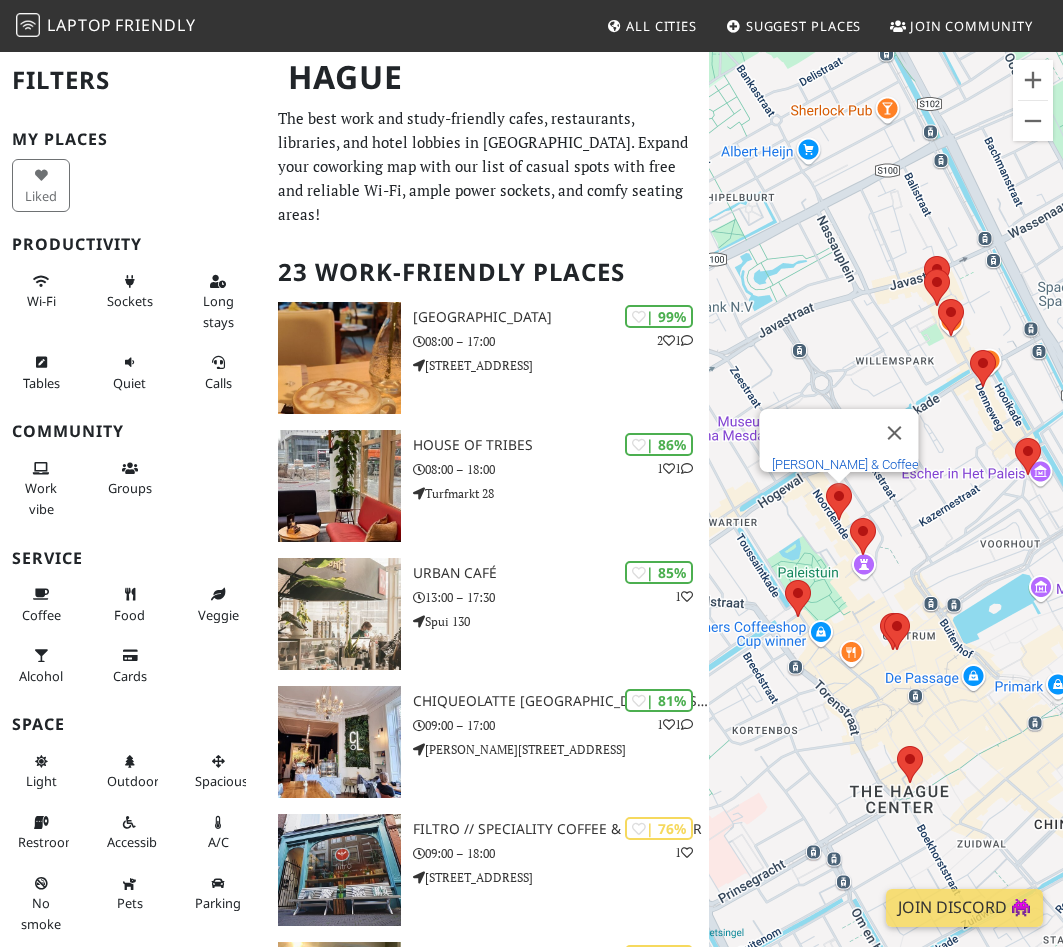 click on "Lola Bikes & Coffee" at bounding box center (844, 464) 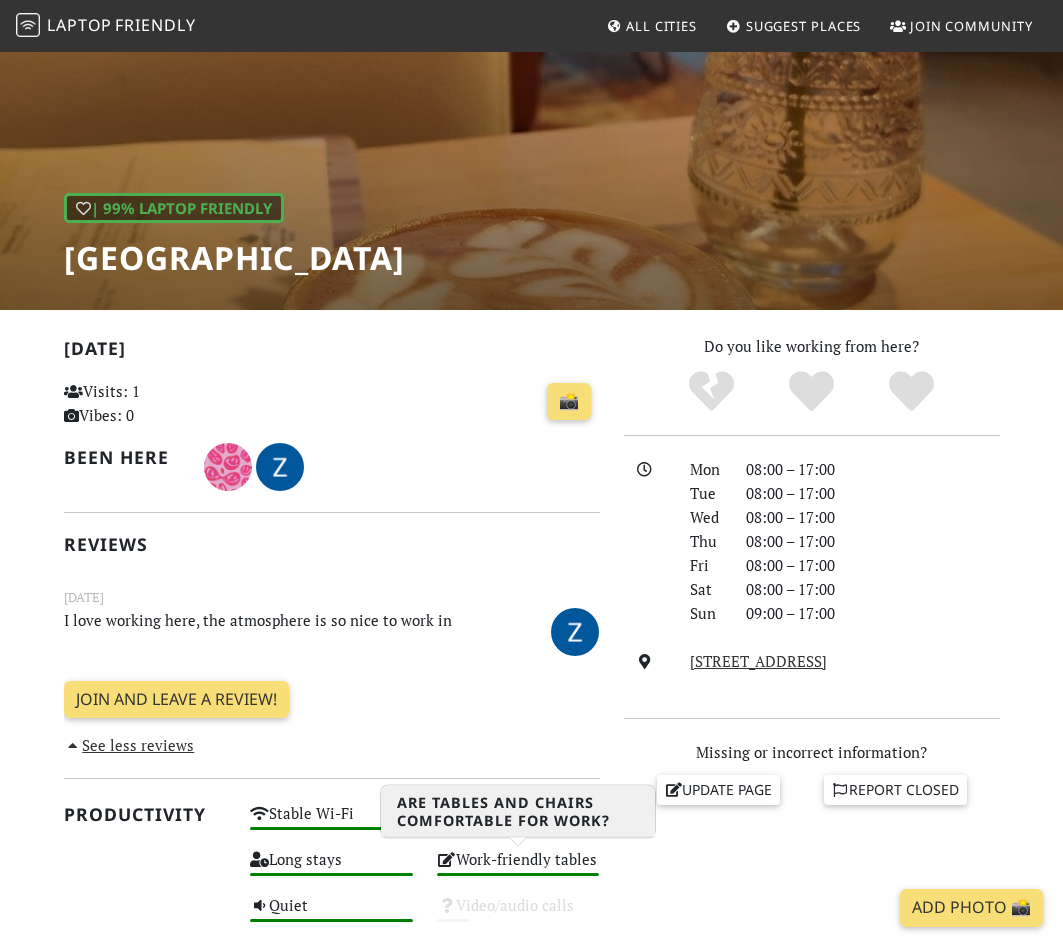 scroll, scrollTop: 63, scrollLeft: 0, axis: vertical 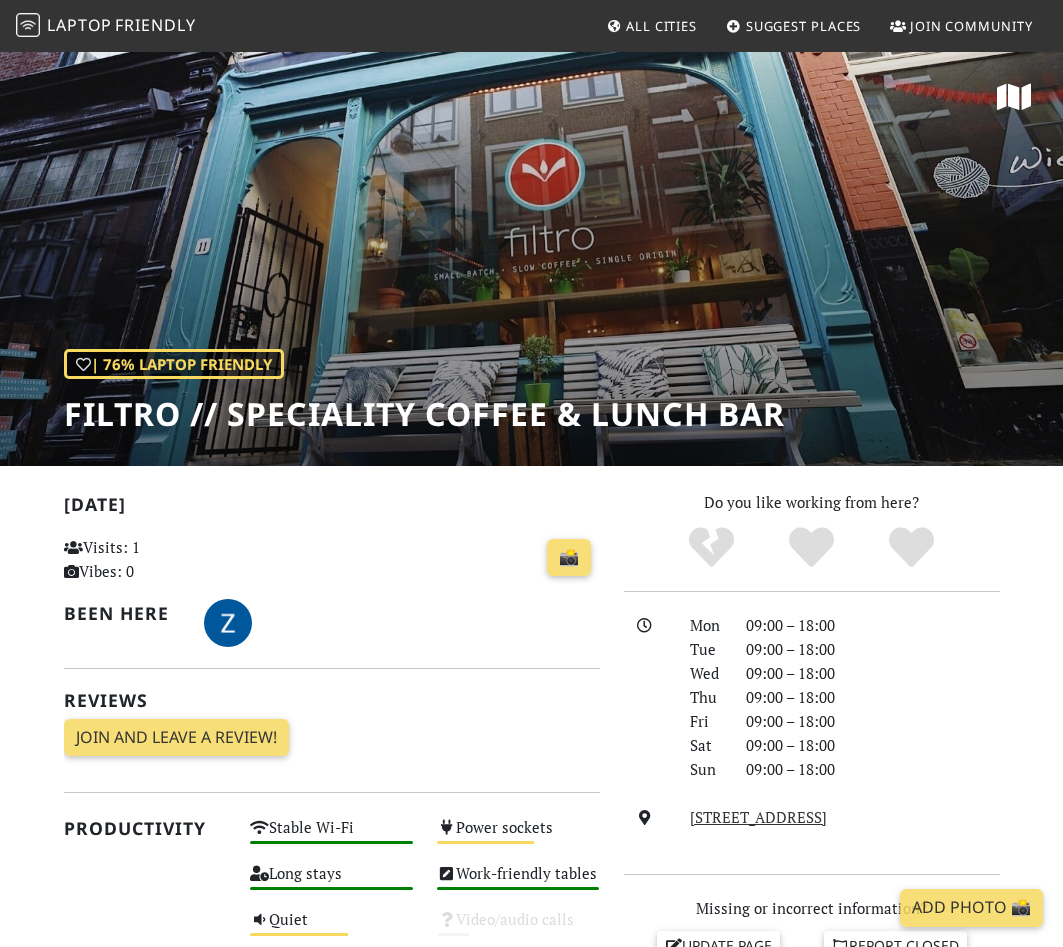 click on "Filtro // Speciality Coffee & Lunch Bar" at bounding box center (424, 414) 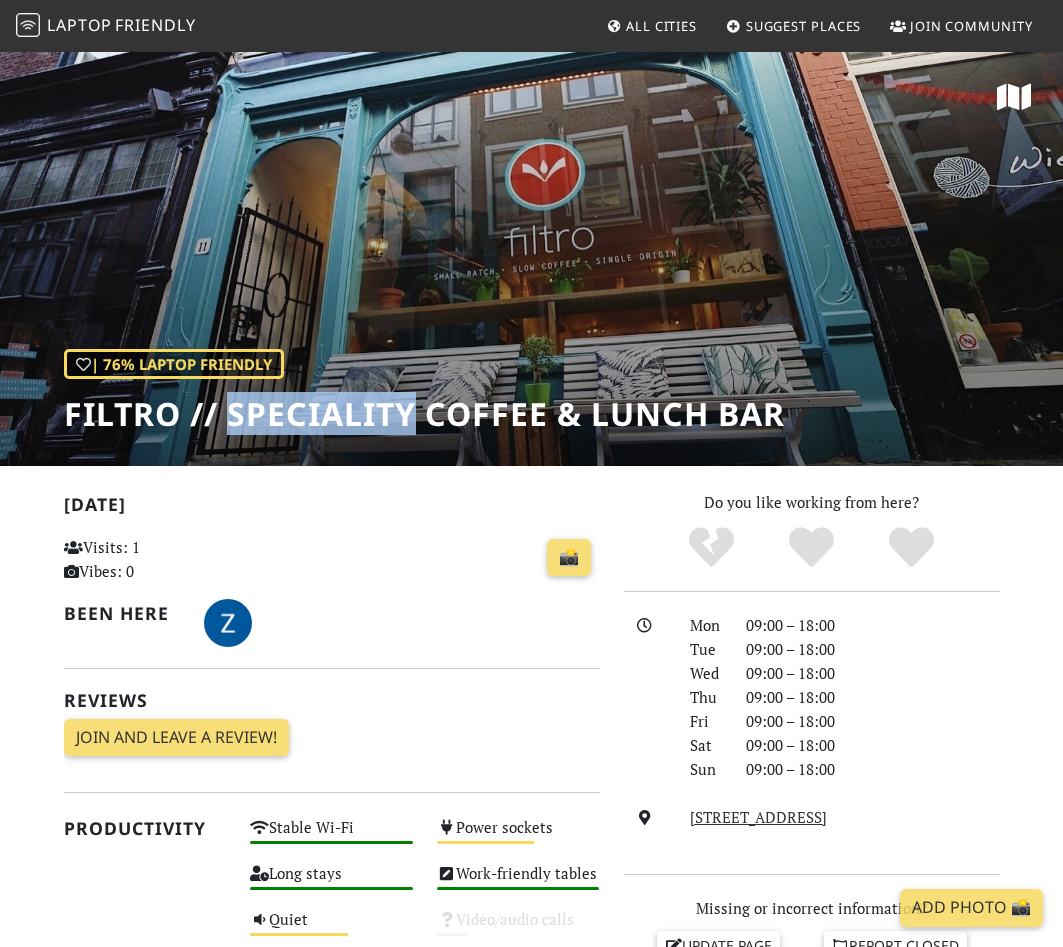 click on "Filtro // Speciality Coffee & Lunch Bar" at bounding box center (424, 414) 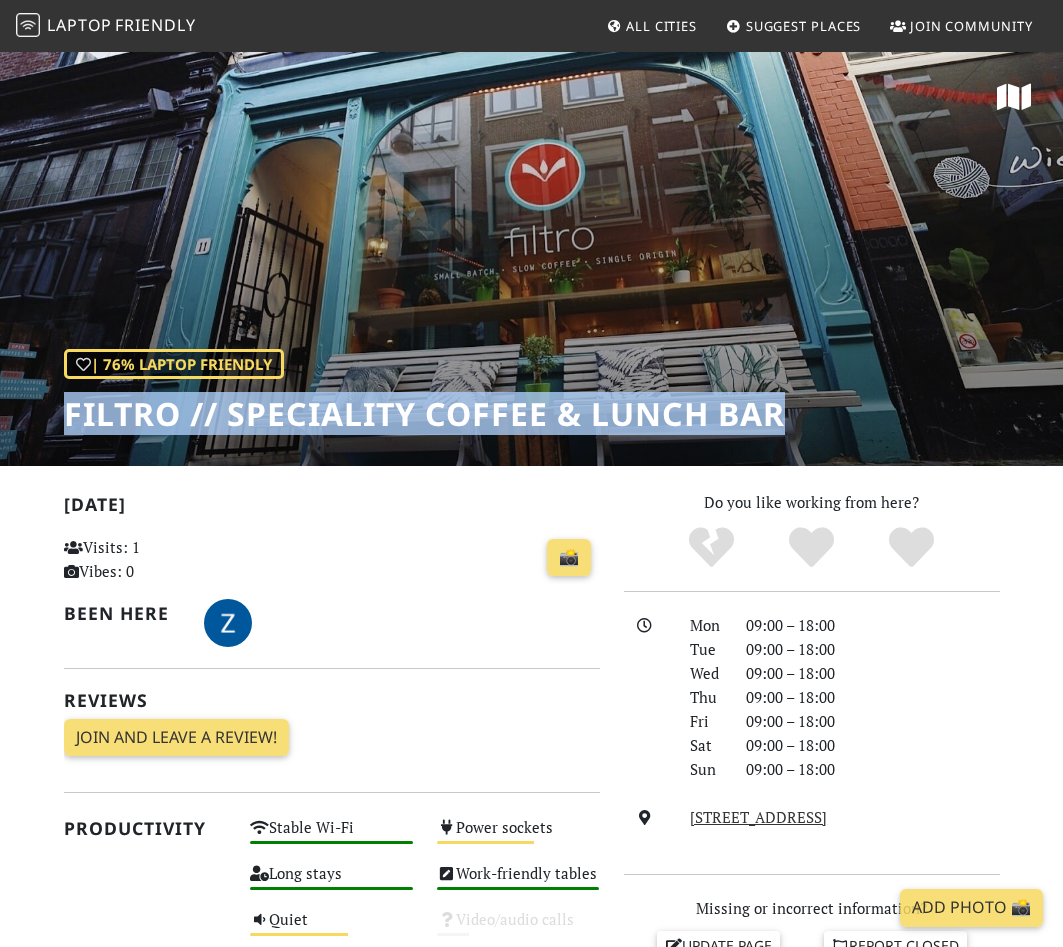 click on "Filtro // Speciality Coffee & Lunch Bar" at bounding box center [424, 414] 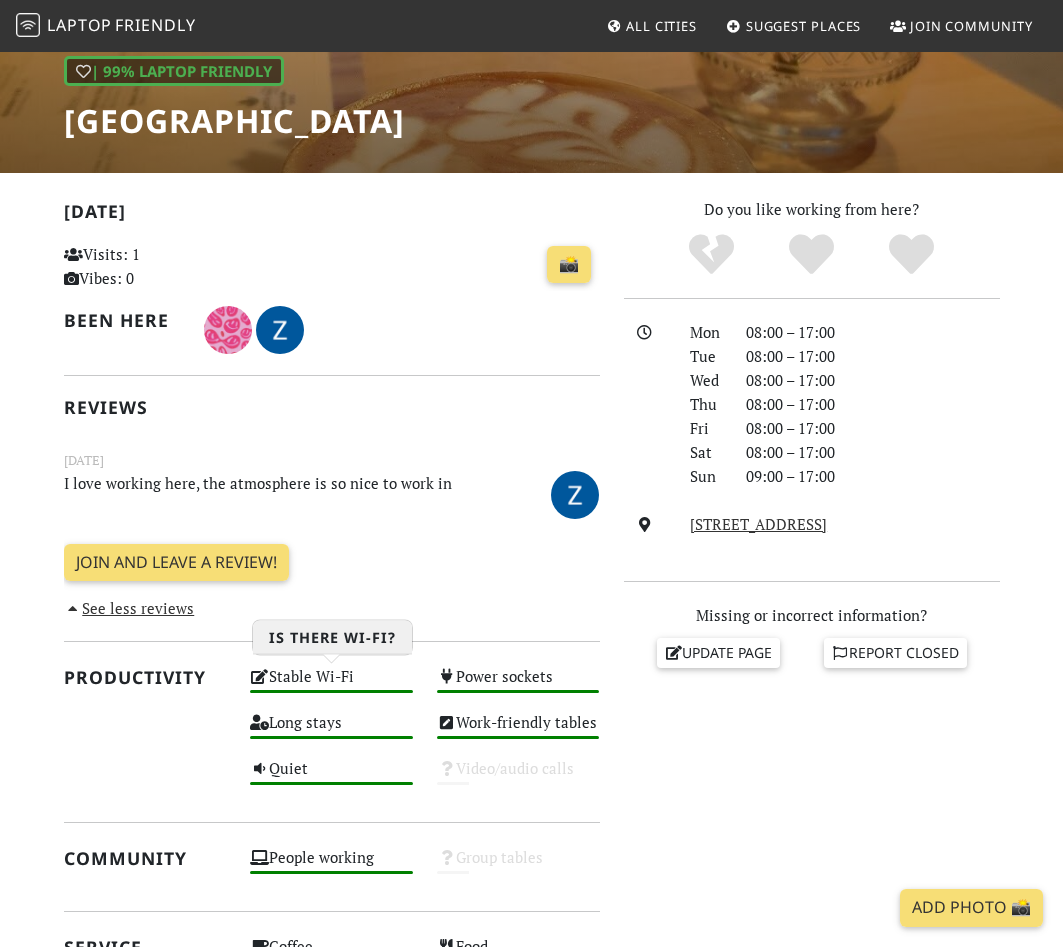 scroll, scrollTop: 121, scrollLeft: 0, axis: vertical 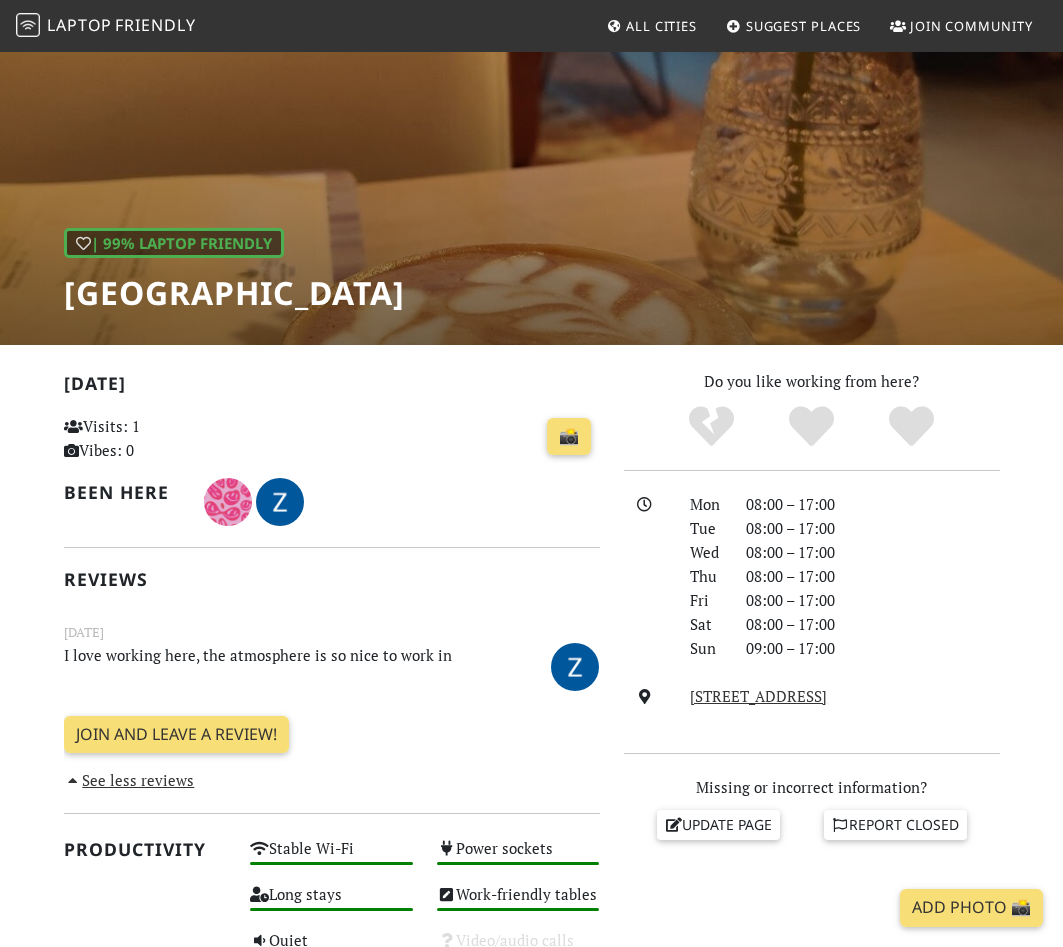 click on "Barista Cafe Frederikstraat" at bounding box center [234, 293] 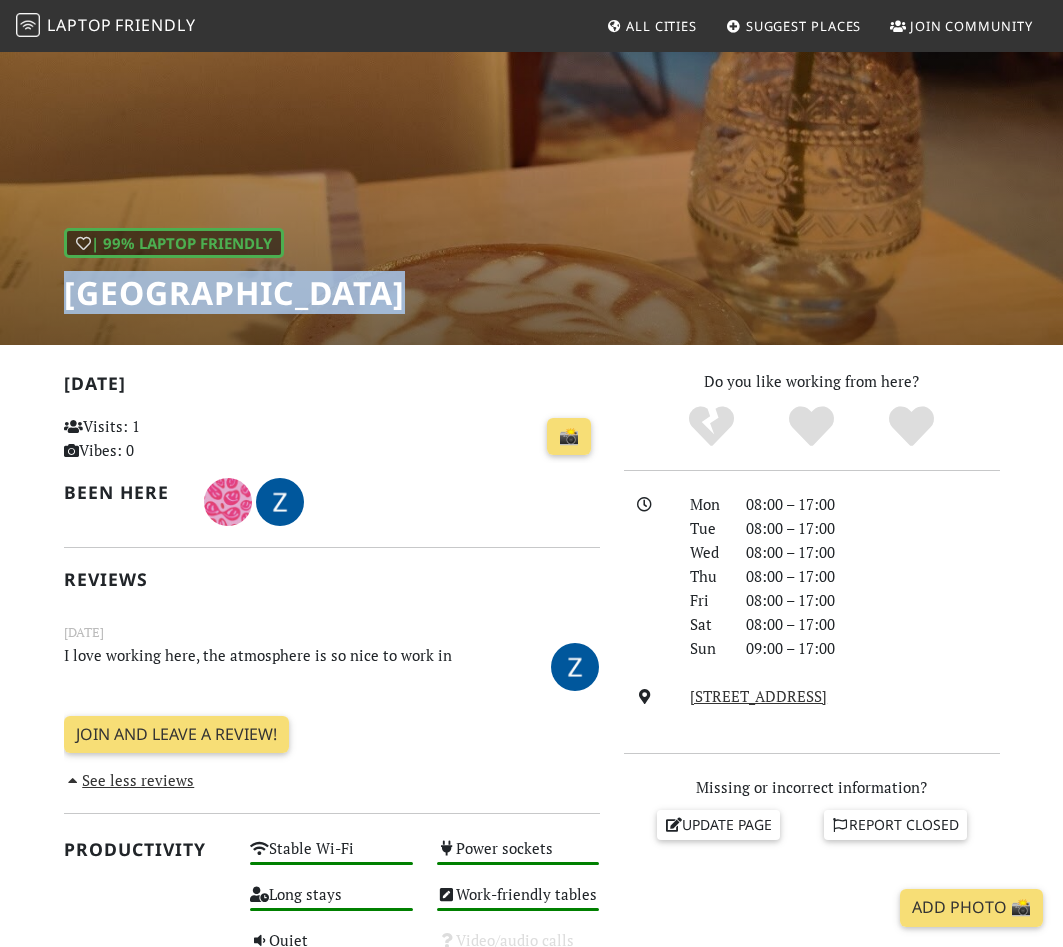 click on "Barista Cafe Frederikstraat" at bounding box center (234, 293) 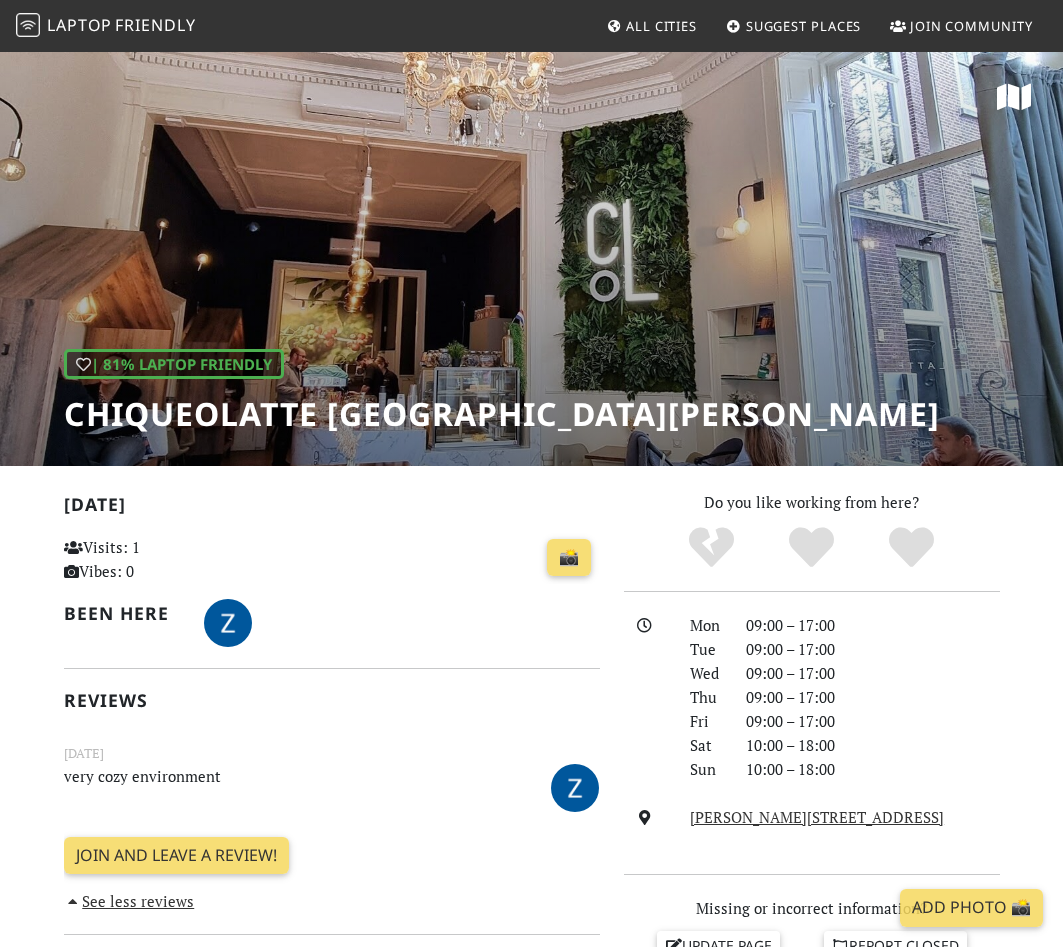 scroll, scrollTop: 0, scrollLeft: 0, axis: both 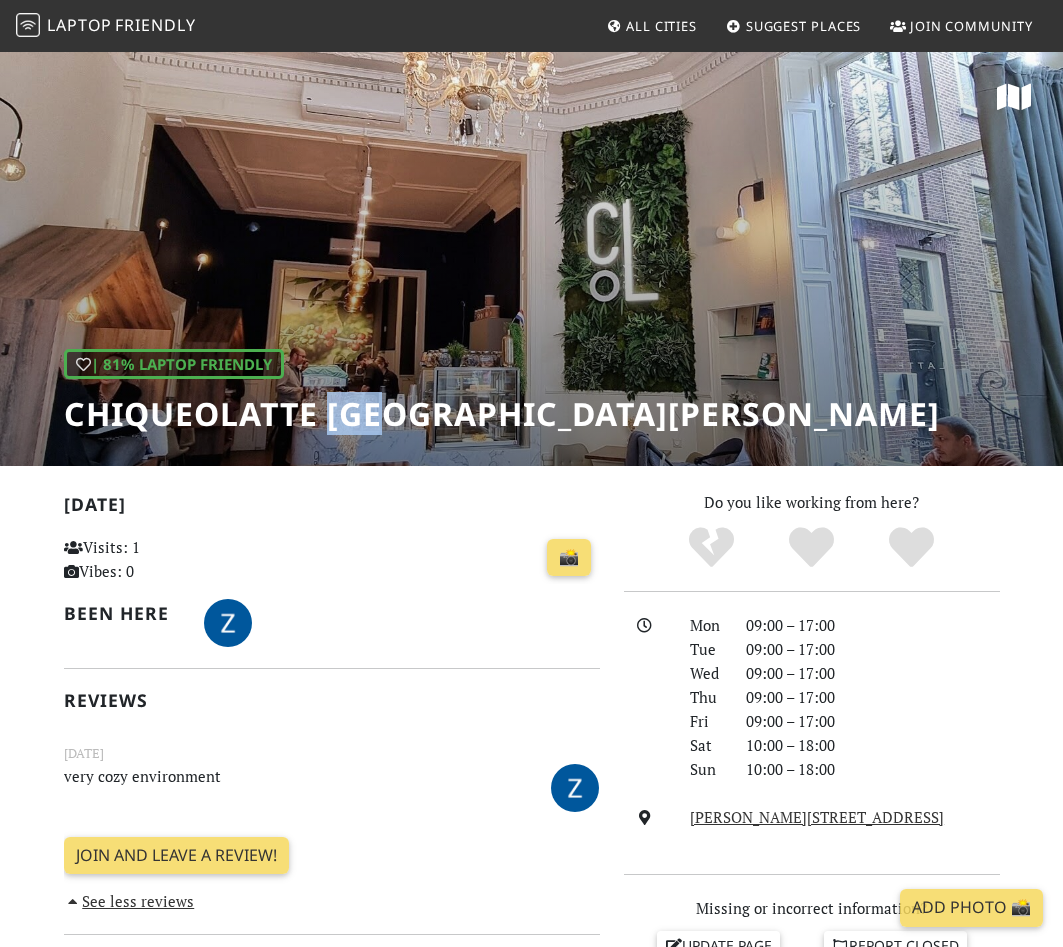 click on "Chiqueolatte [GEOGRAPHIC_DATA][PERSON_NAME]" at bounding box center [502, 414] 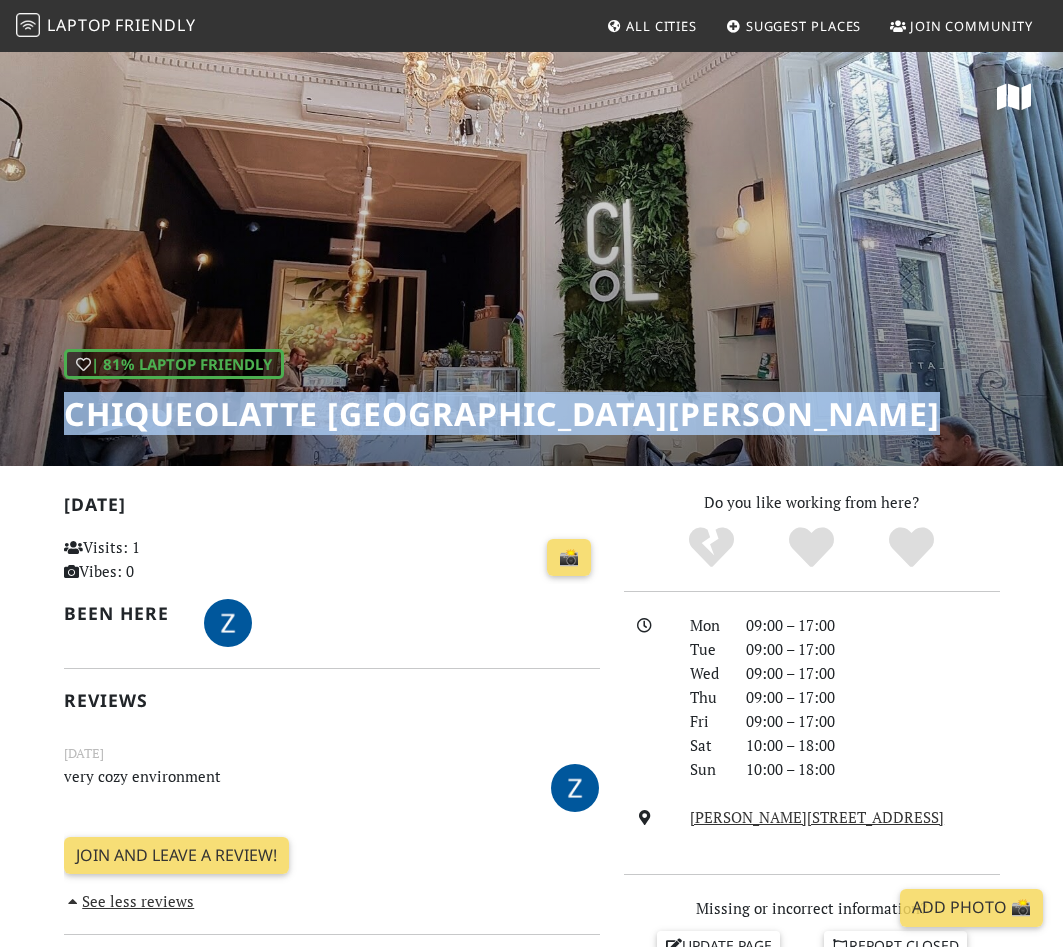click on "Chiqueolatte [GEOGRAPHIC_DATA][PERSON_NAME]" at bounding box center [502, 414] 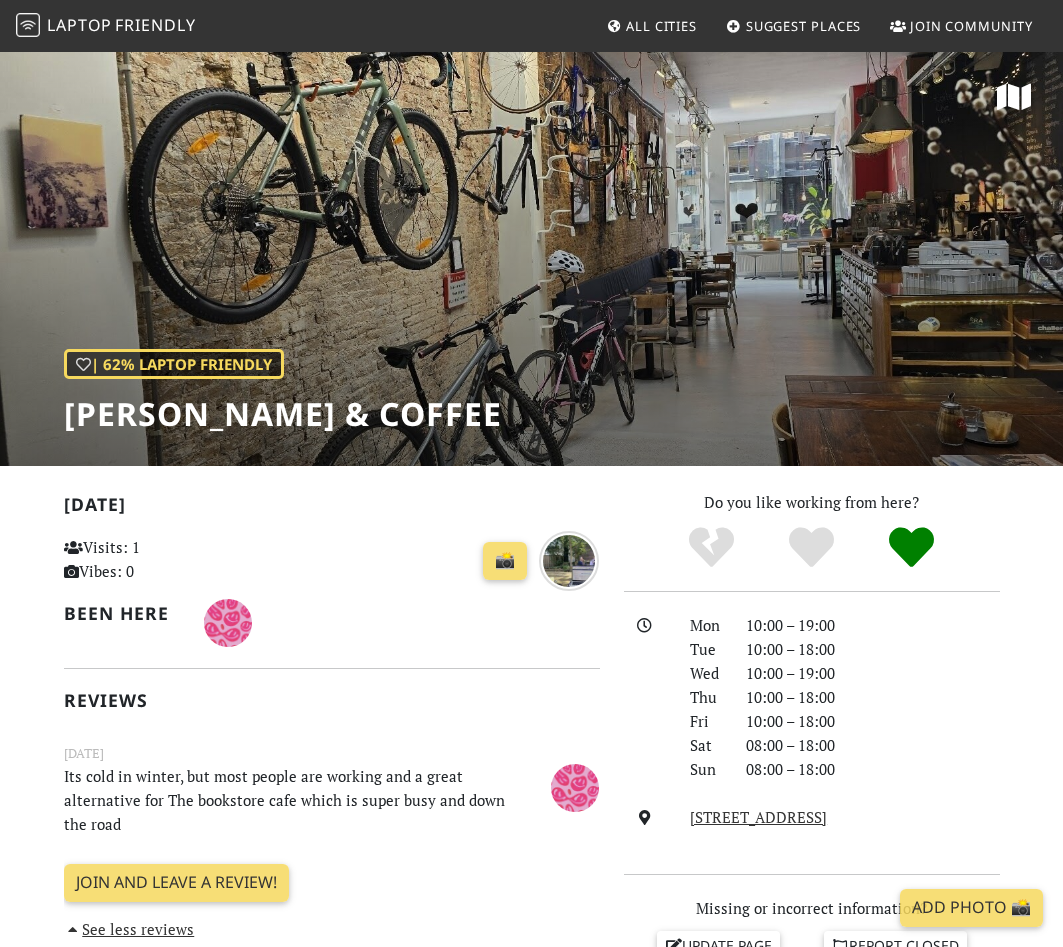 scroll, scrollTop: 0, scrollLeft: 0, axis: both 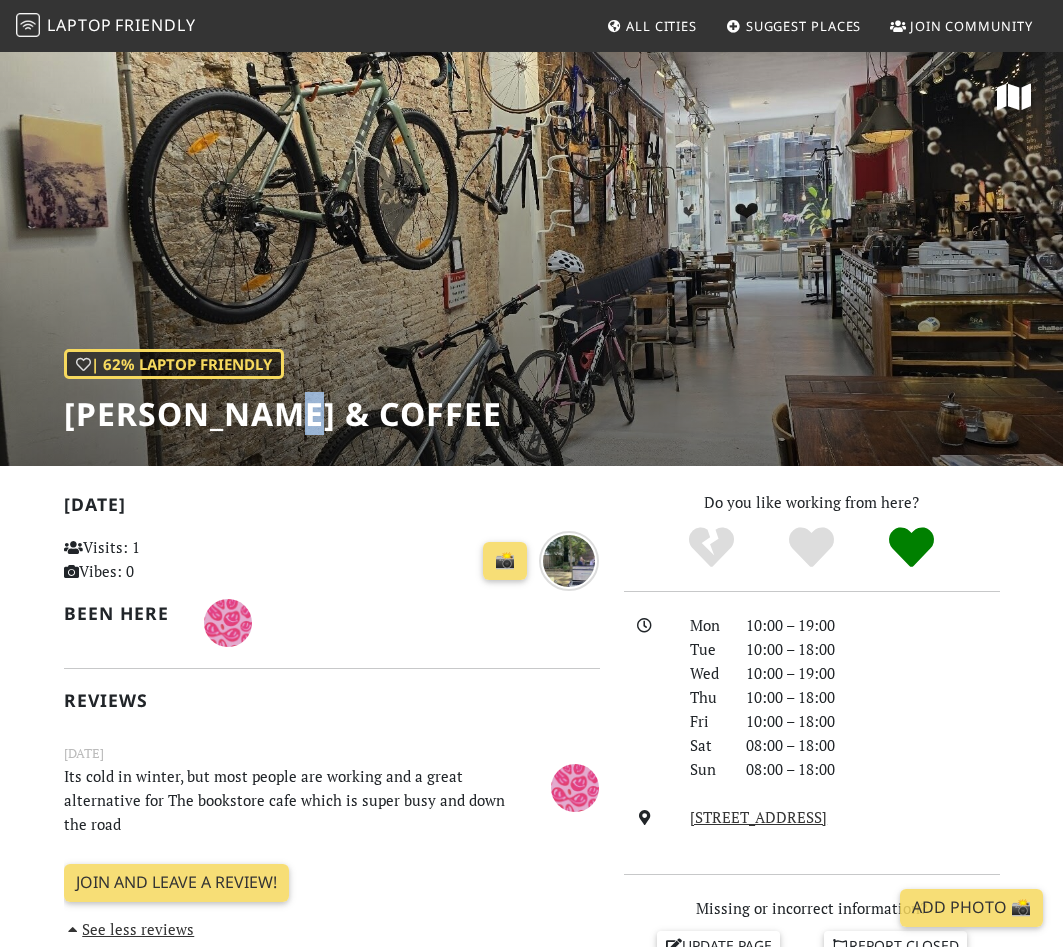 click on "Lola Bikes & Coffee" at bounding box center (283, 414) 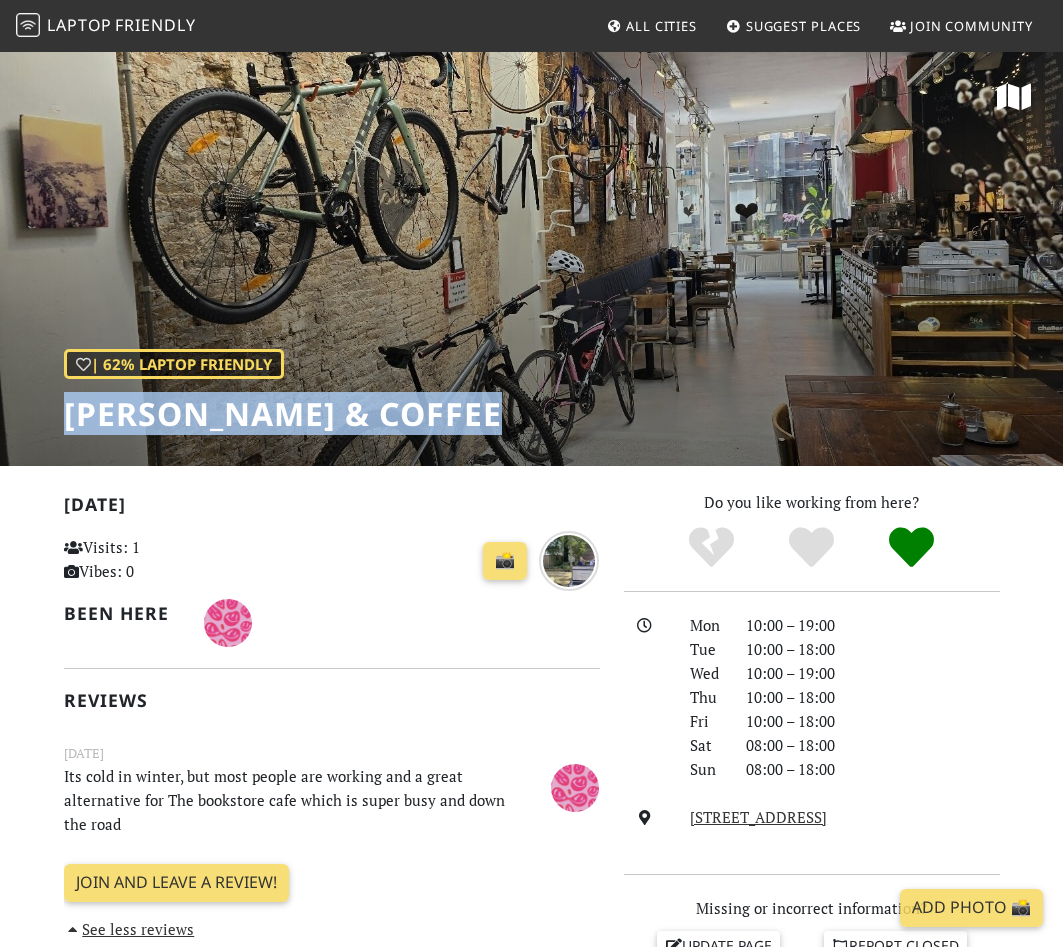 click on "Lola Bikes & Coffee" at bounding box center (283, 414) 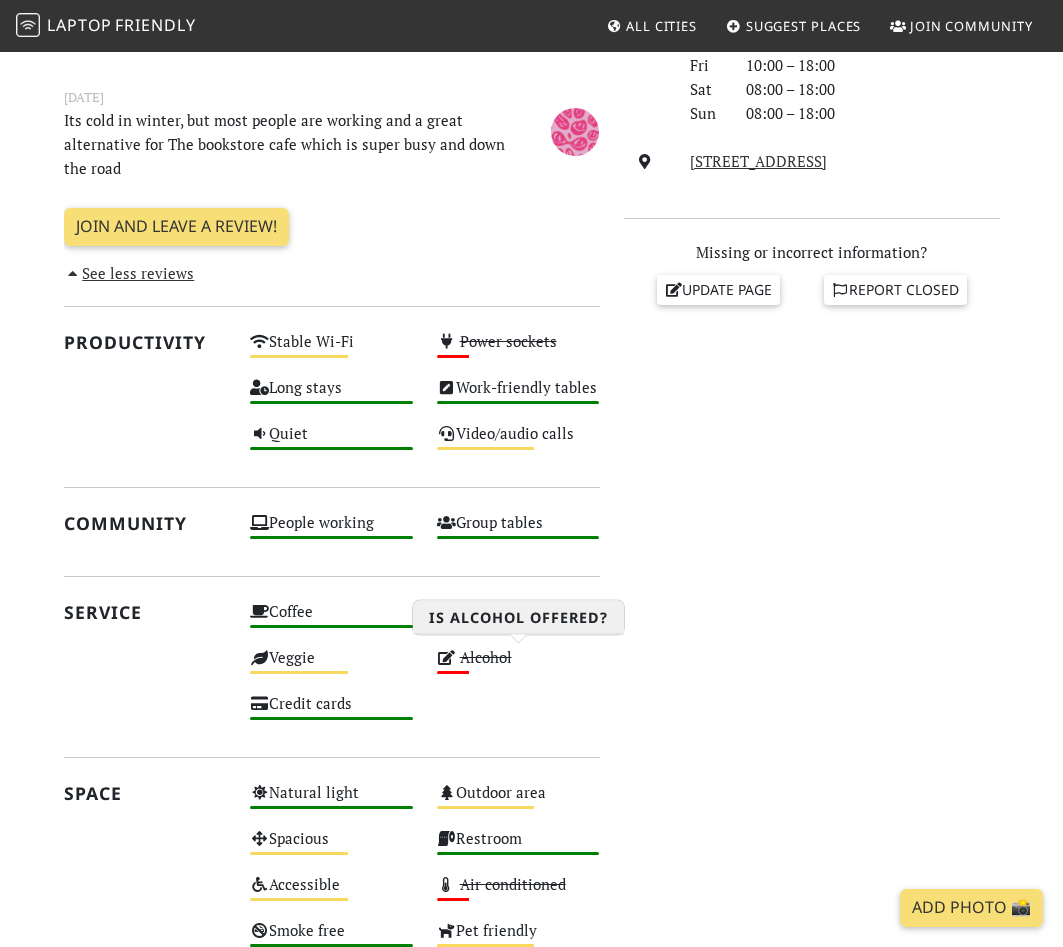 scroll, scrollTop: 589, scrollLeft: 0, axis: vertical 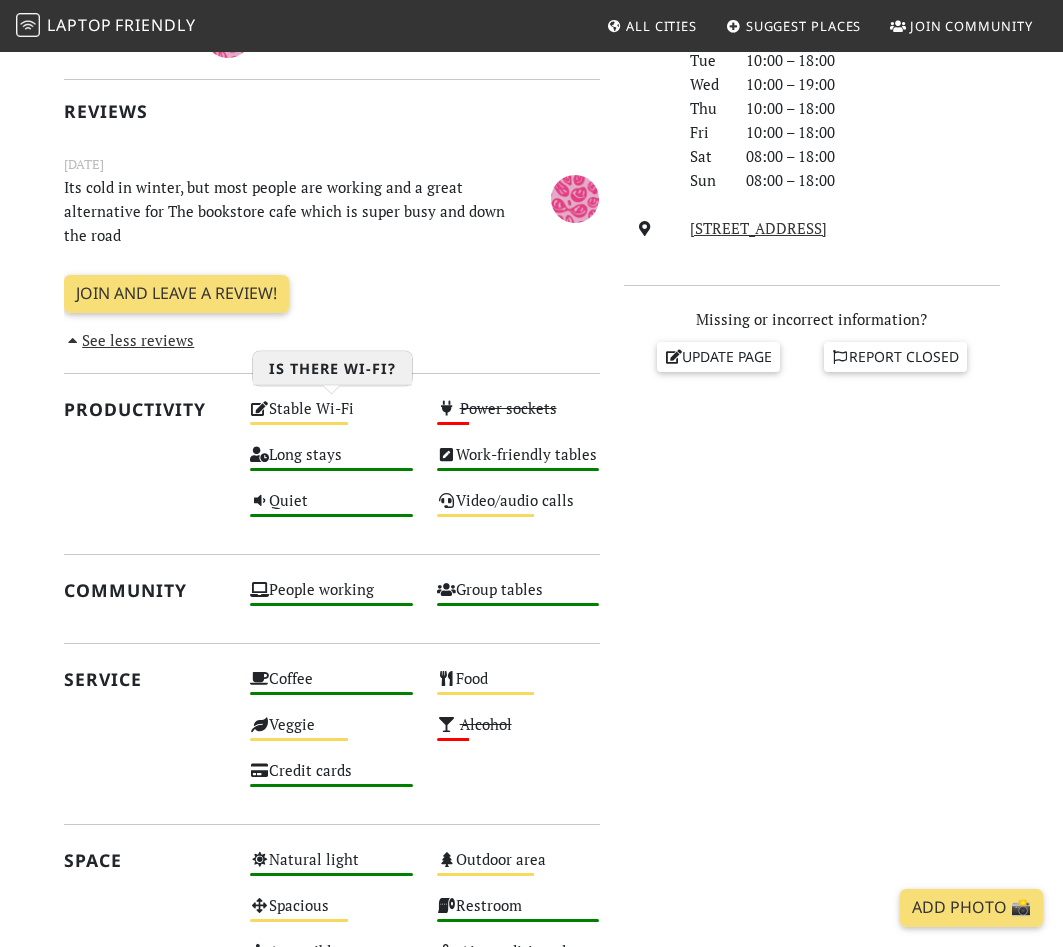 click on "Stable Wi-Fi
Medium" at bounding box center [331, 418] 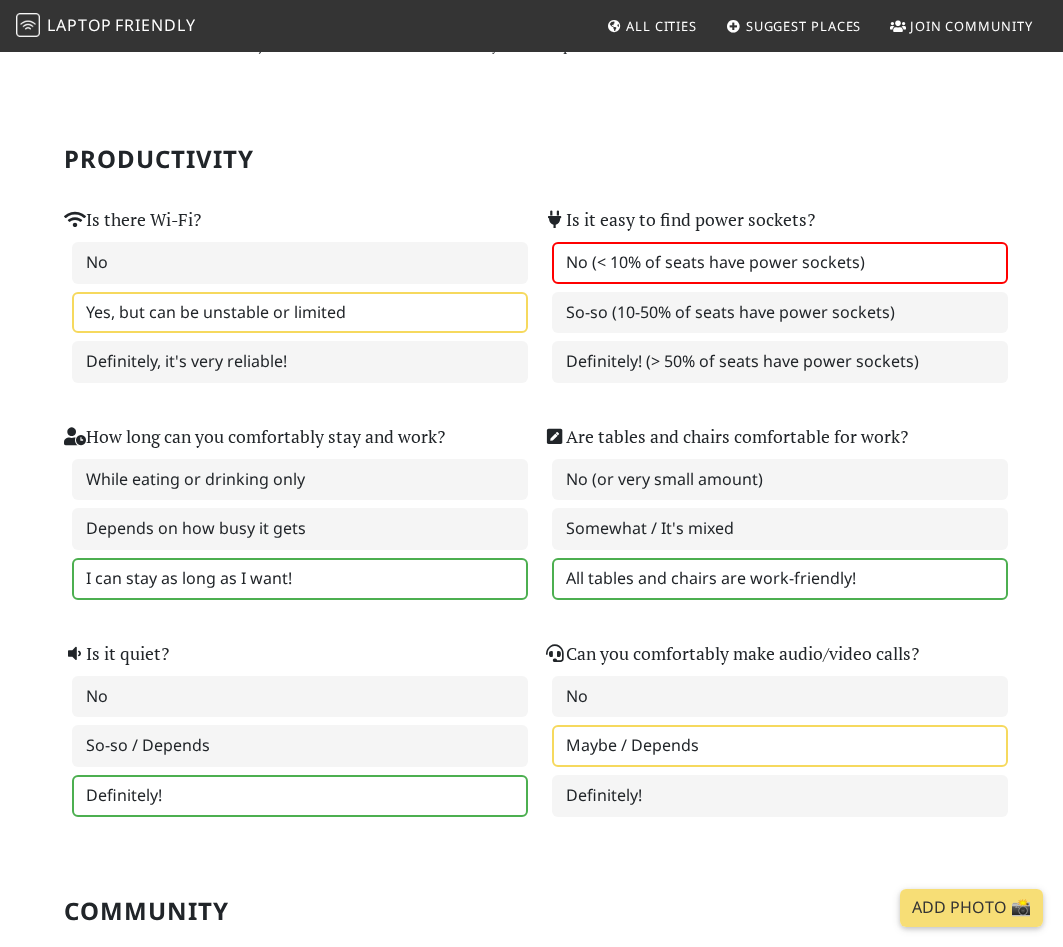 scroll, scrollTop: 101, scrollLeft: 0, axis: vertical 